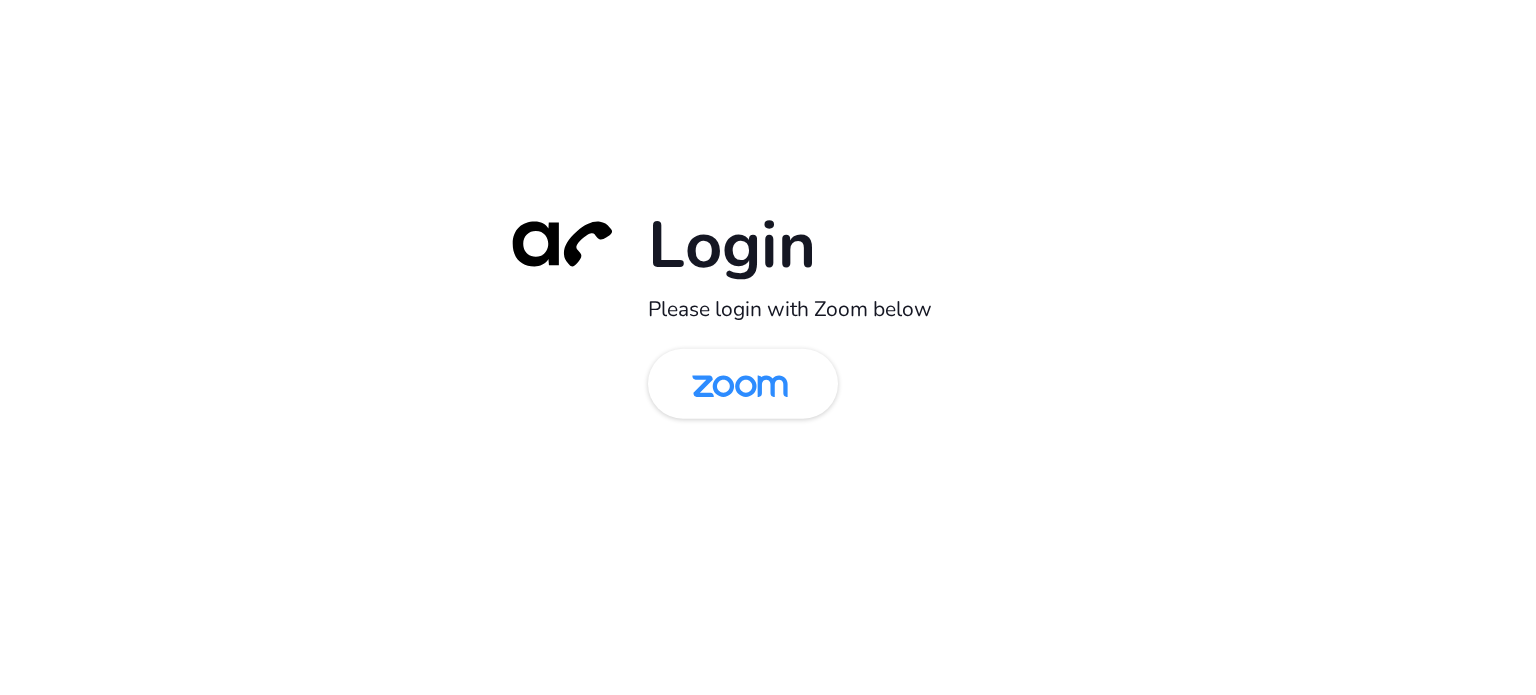 scroll, scrollTop: 0, scrollLeft: 0, axis: both 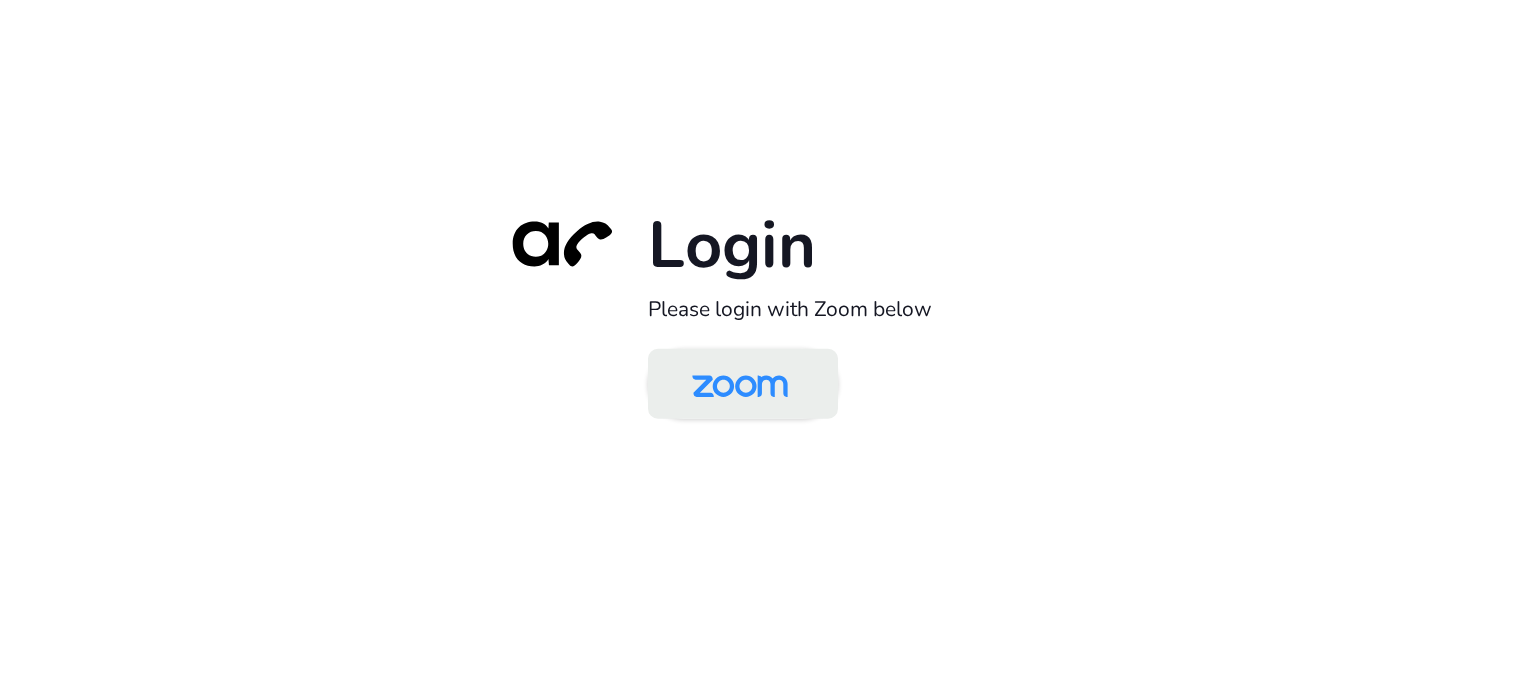 click at bounding box center [740, 385] 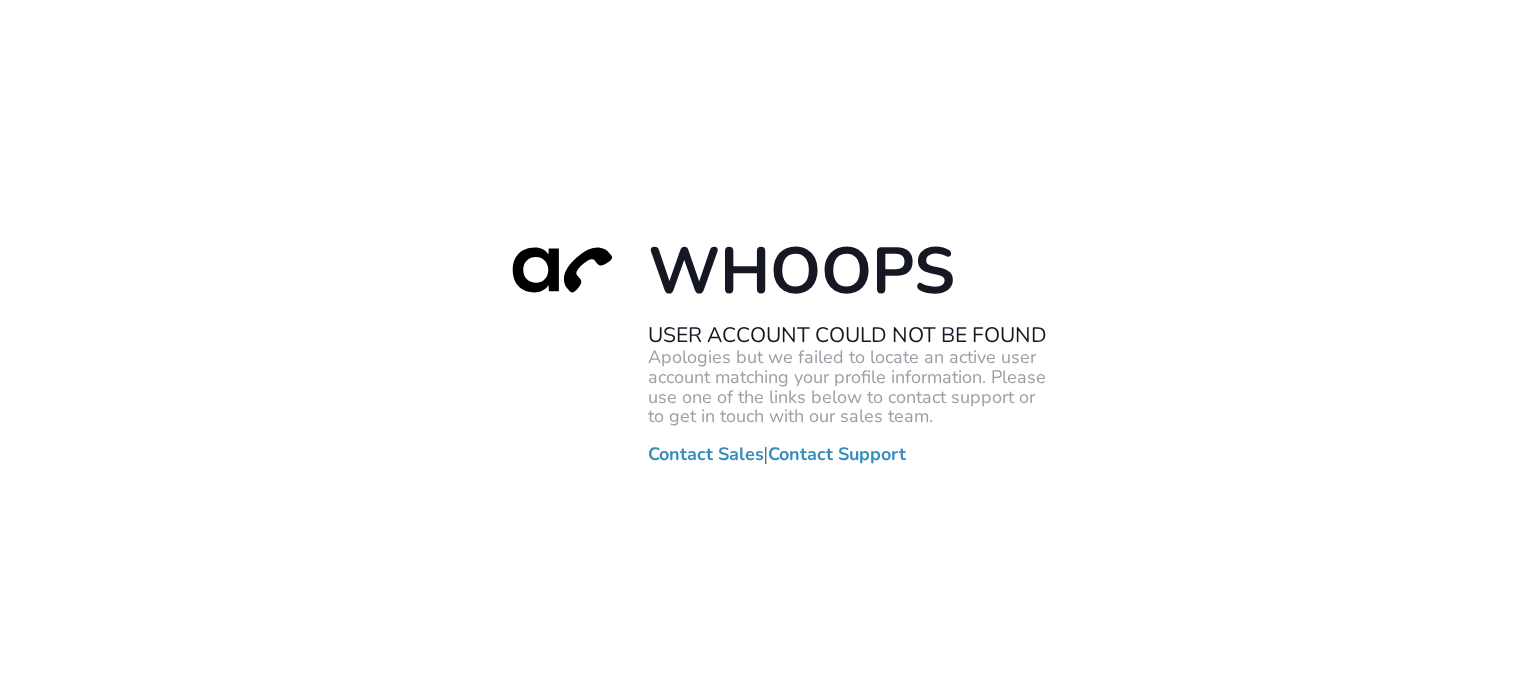 scroll, scrollTop: 0, scrollLeft: 0, axis: both 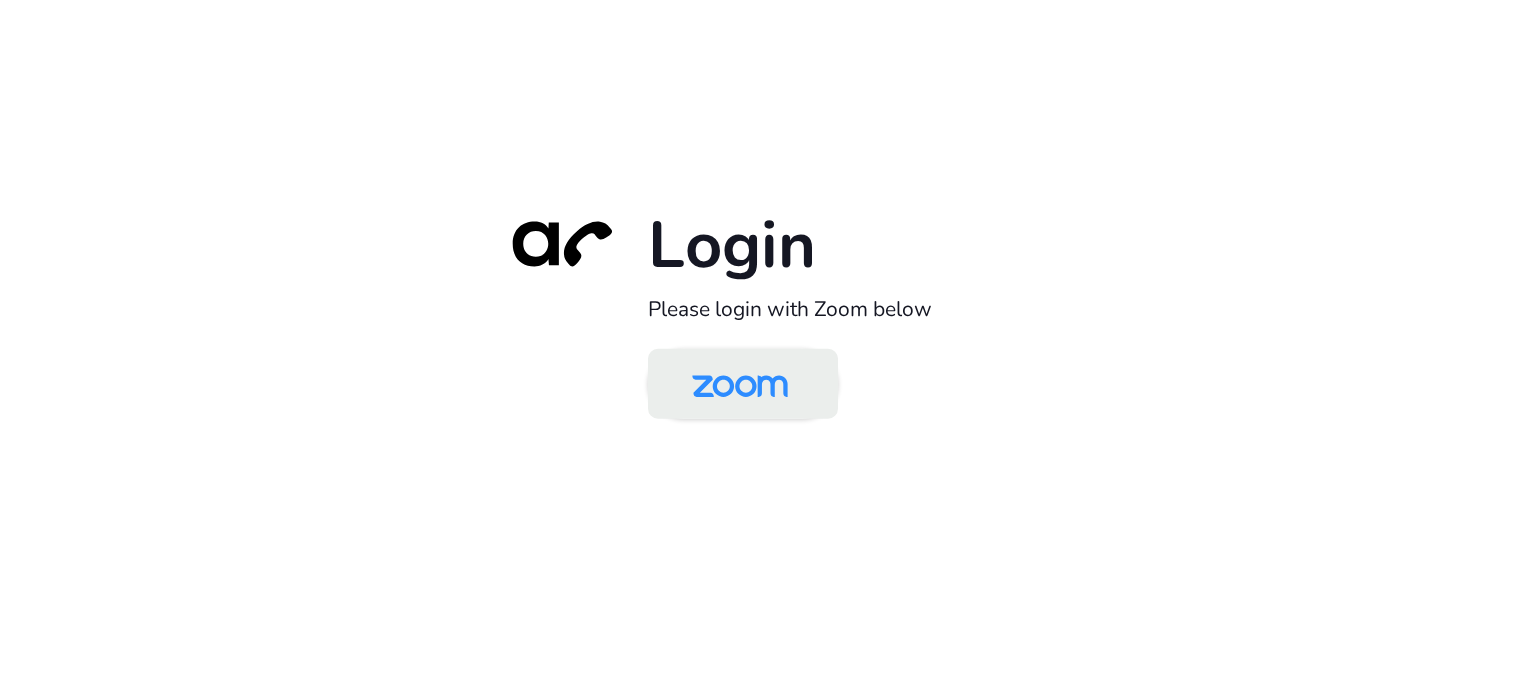 click at bounding box center [740, 385] 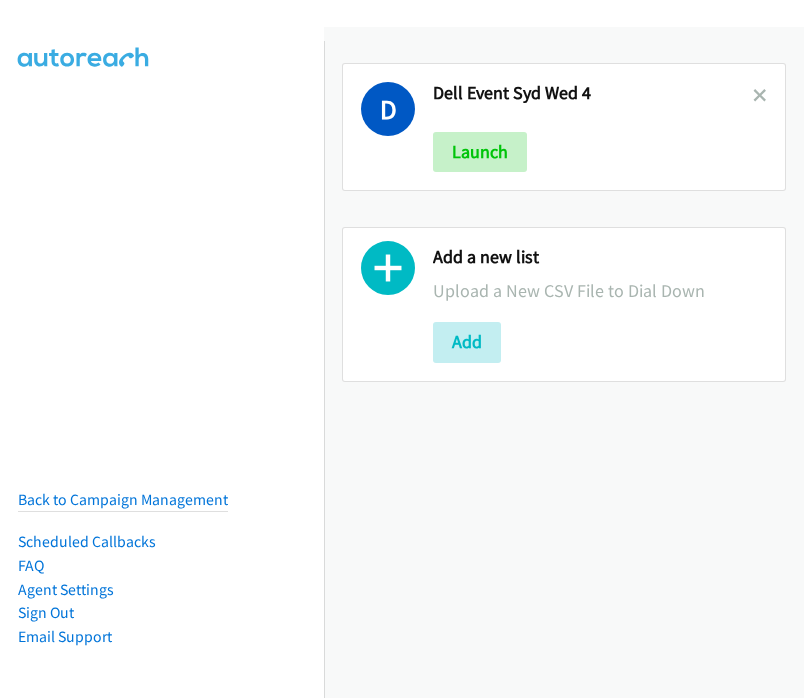 scroll, scrollTop: 0, scrollLeft: 0, axis: both 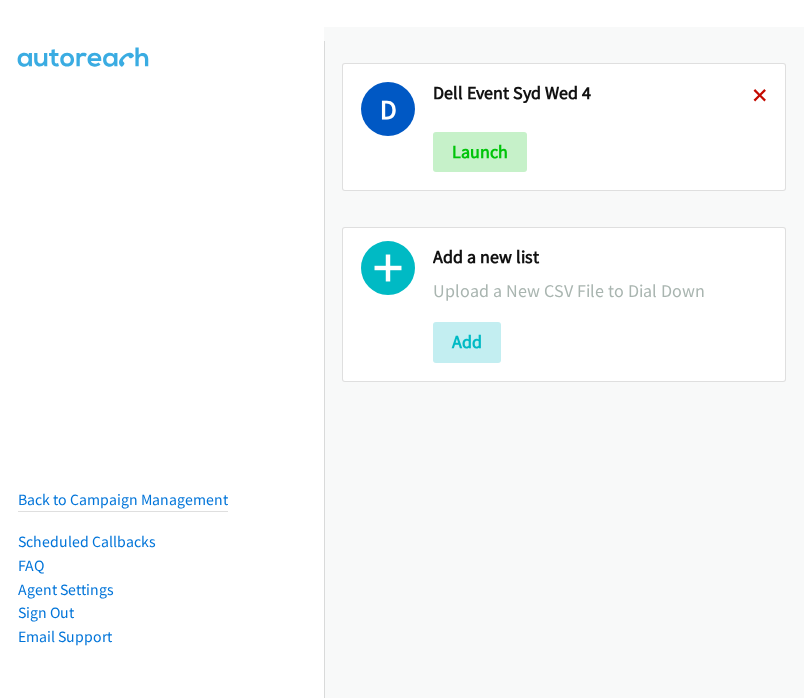 click at bounding box center [760, 97] 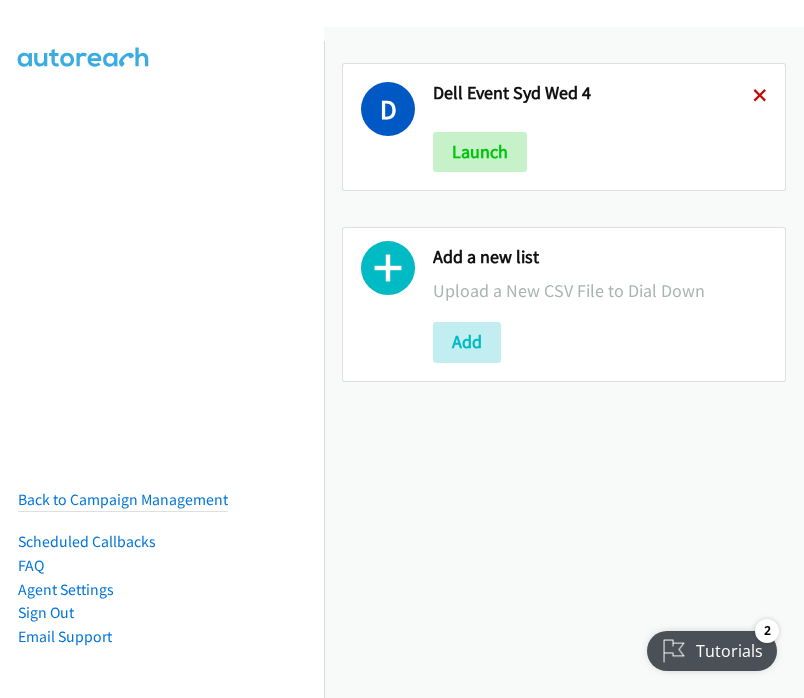 scroll, scrollTop: 0, scrollLeft: 0, axis: both 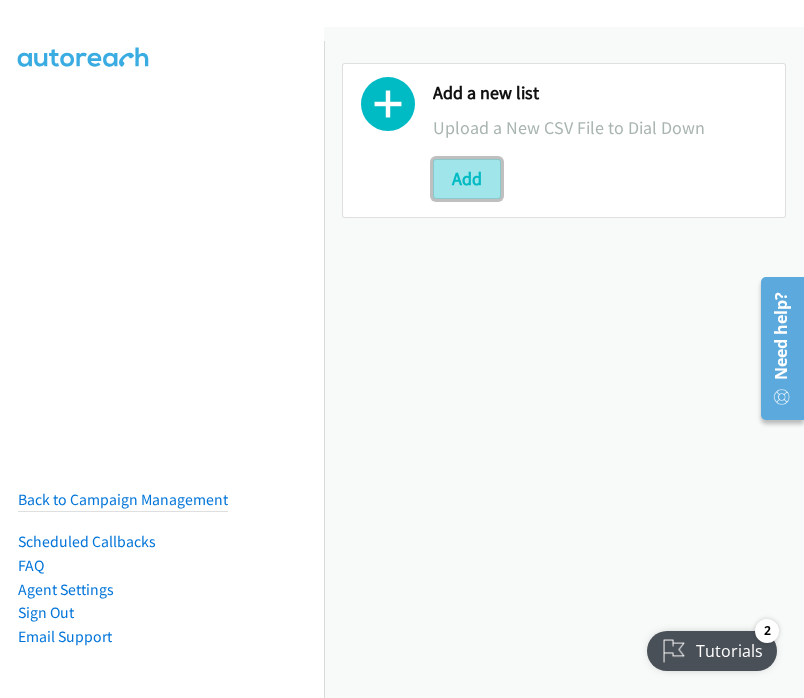 click on "Add" at bounding box center [467, 179] 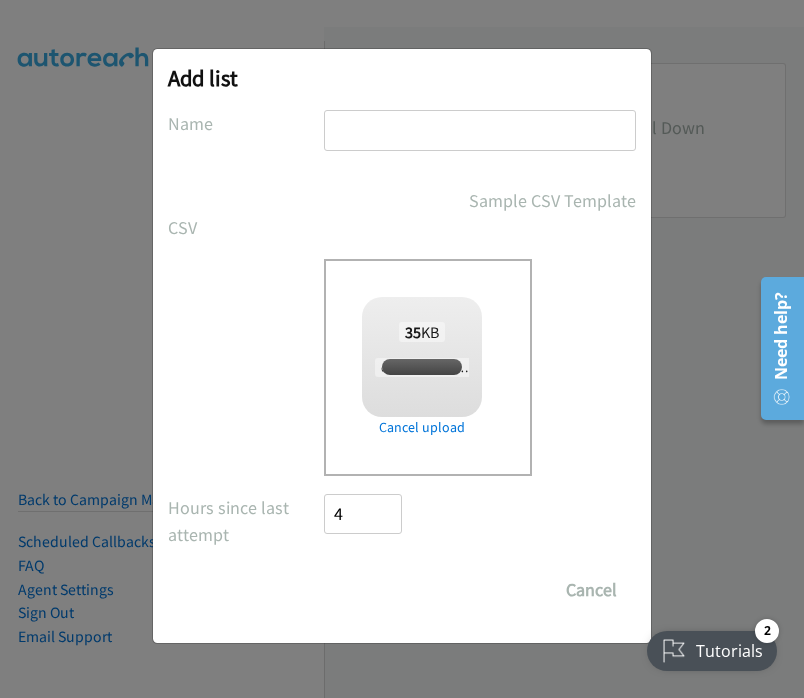 checkbox on "true" 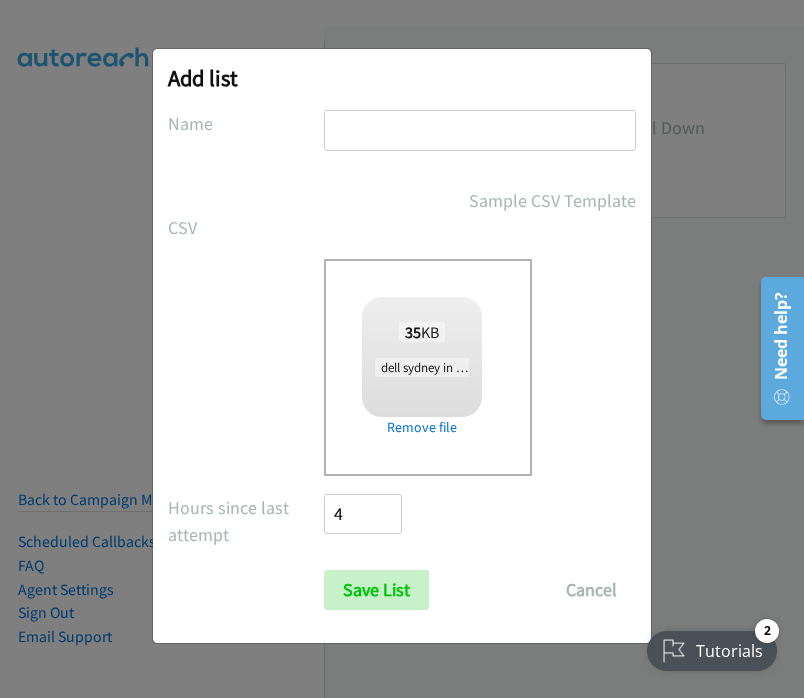 click at bounding box center [480, 130] 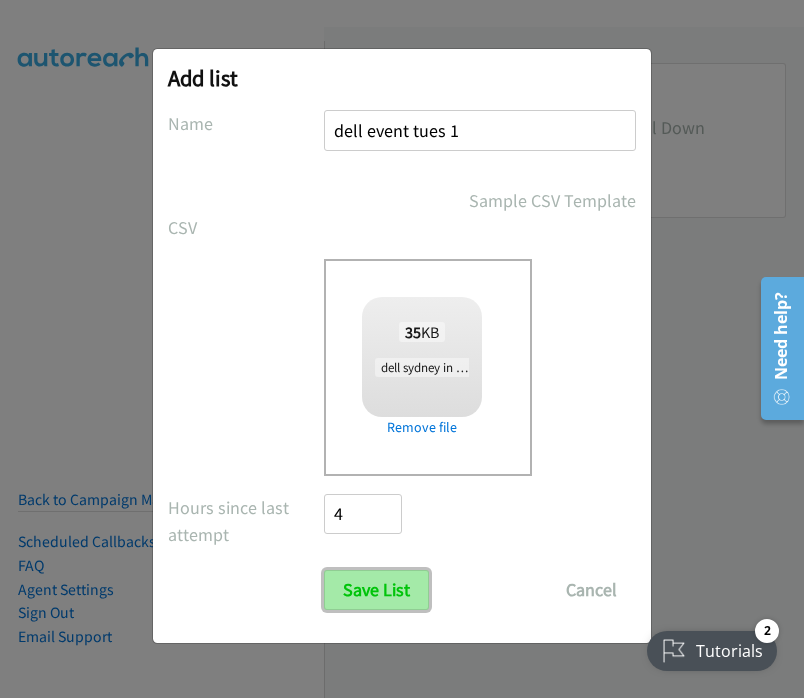 click on "Save List" at bounding box center (376, 590) 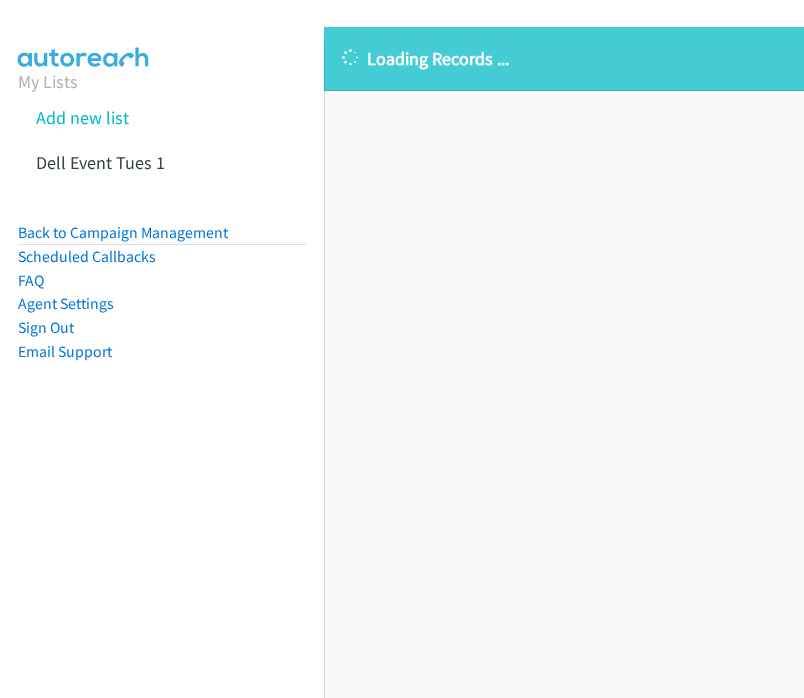 scroll, scrollTop: 0, scrollLeft: 0, axis: both 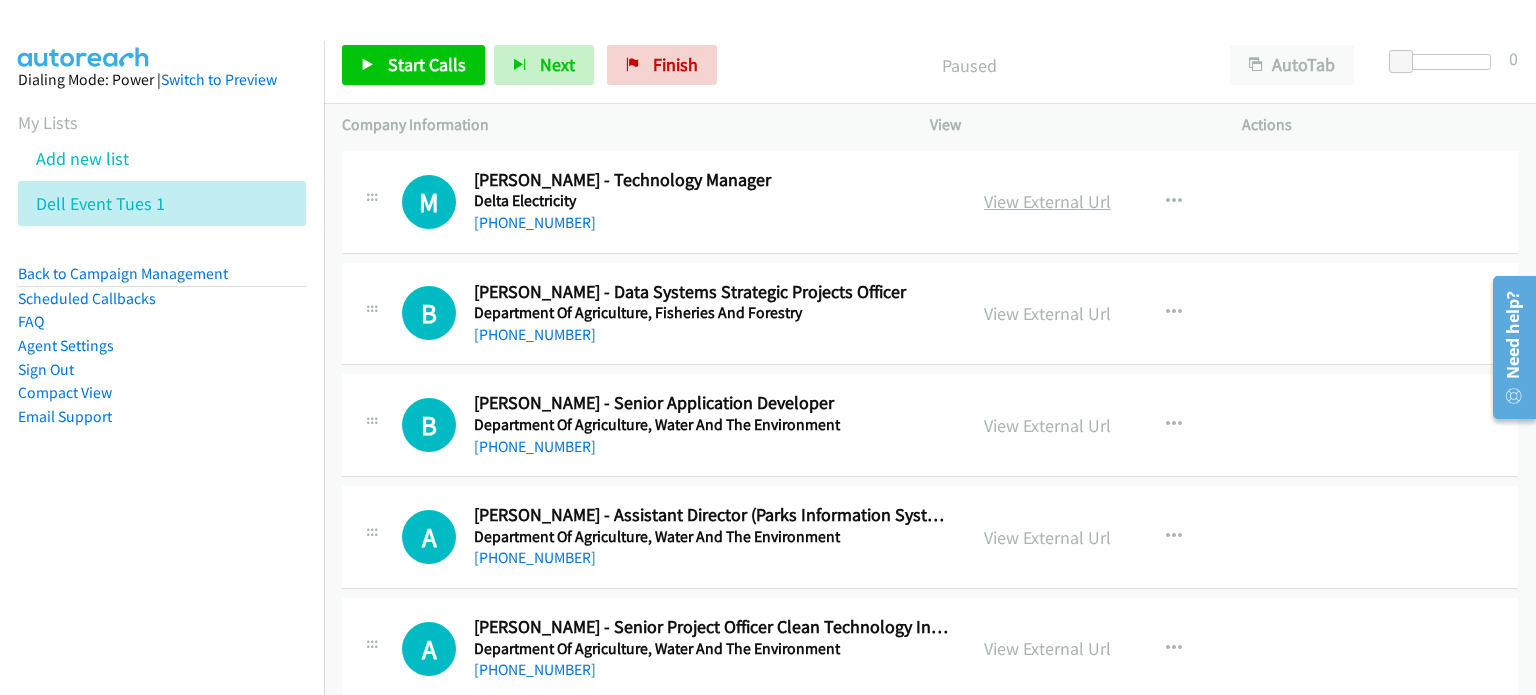 click on "View External Url" at bounding box center [1047, 201] 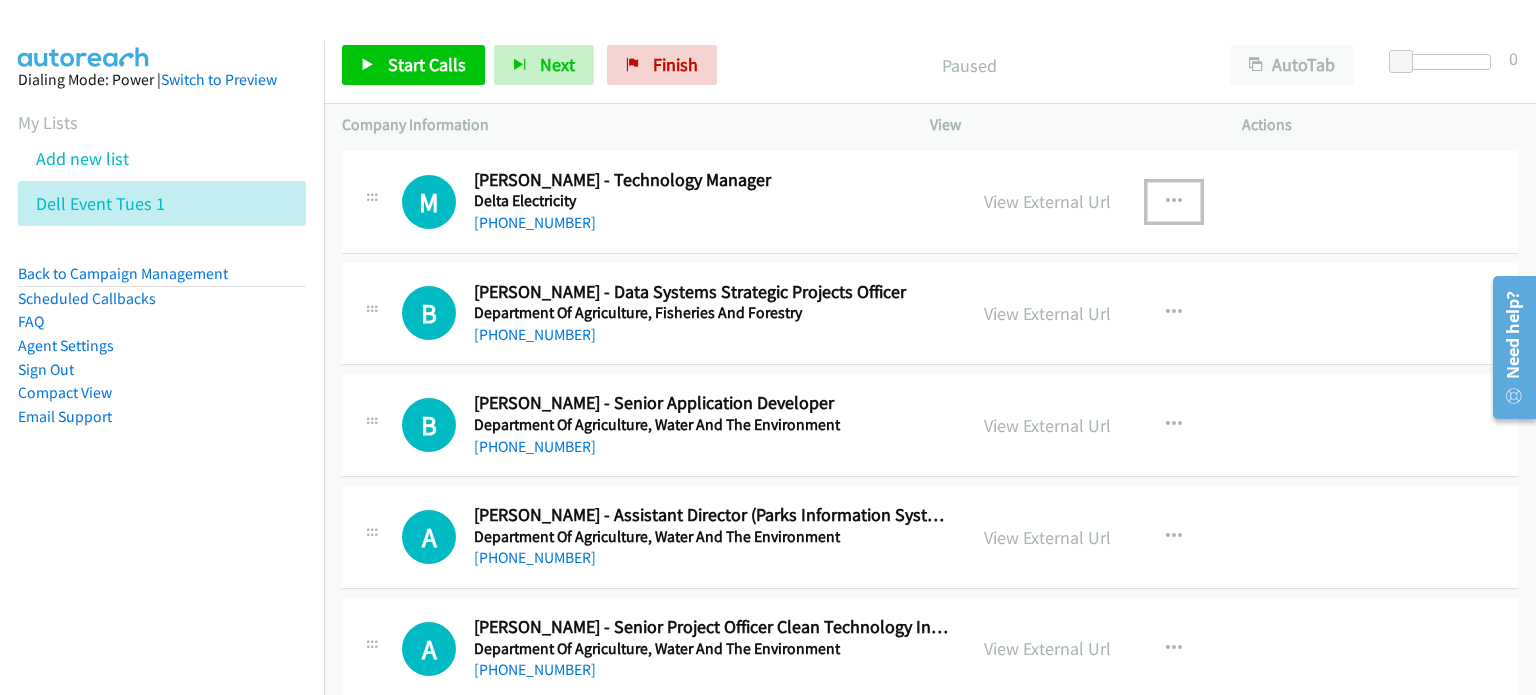 click at bounding box center (1174, 202) 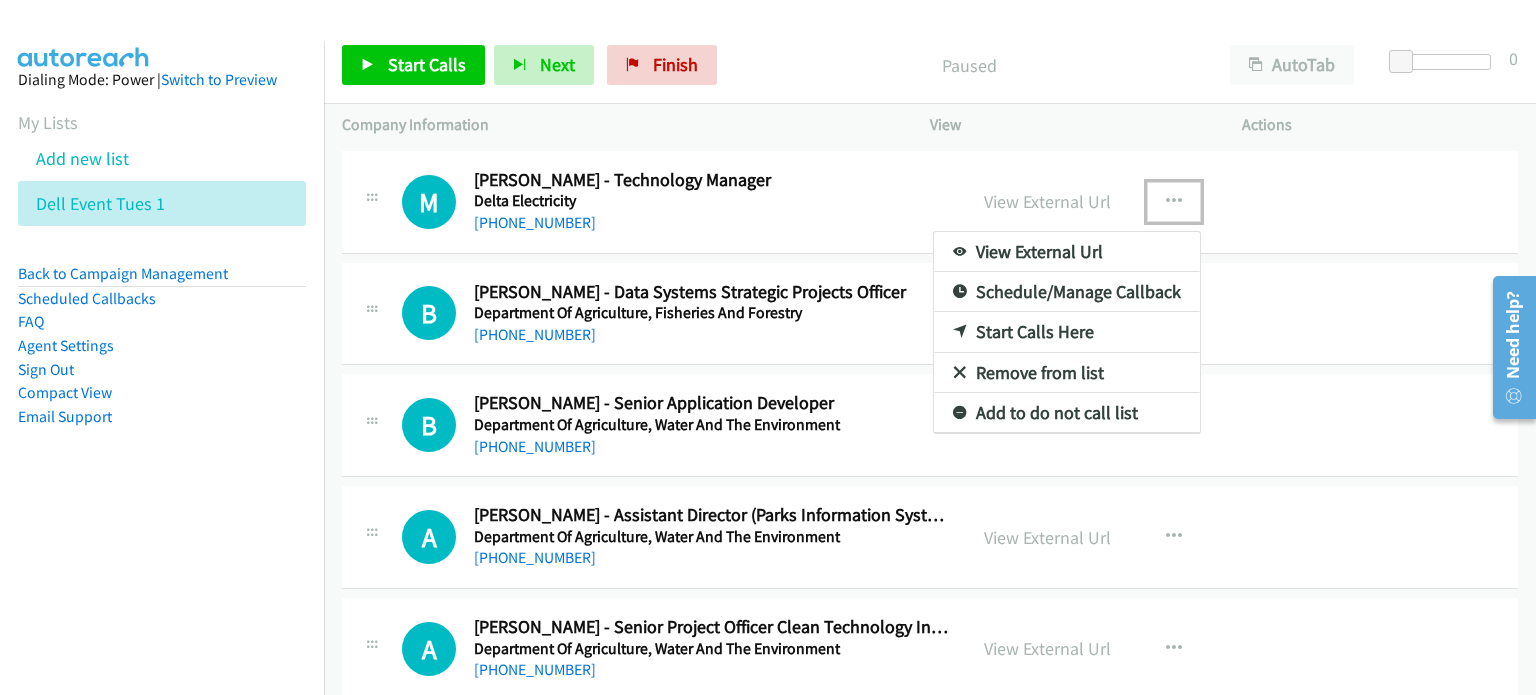 click on "Start Calls Here" at bounding box center [1067, 332] 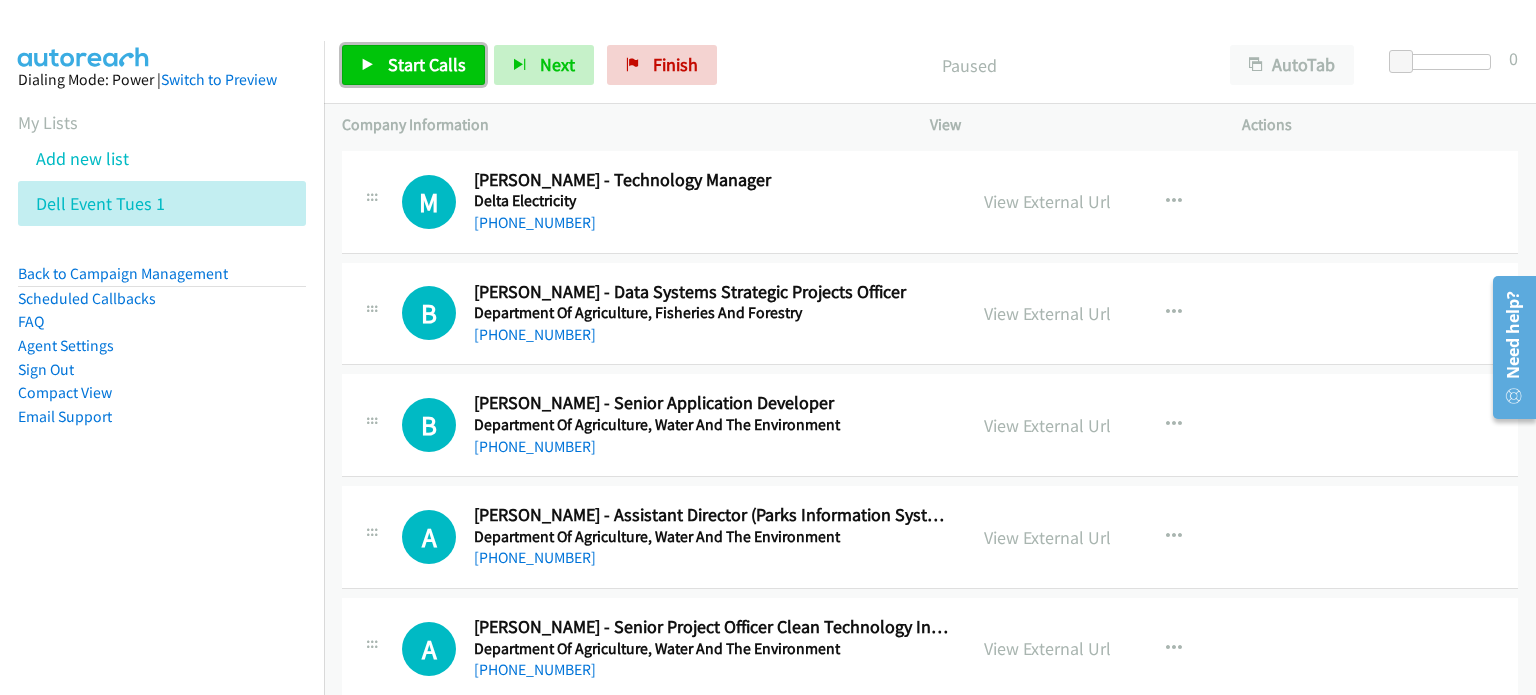 click on "Start Calls" at bounding box center [427, 64] 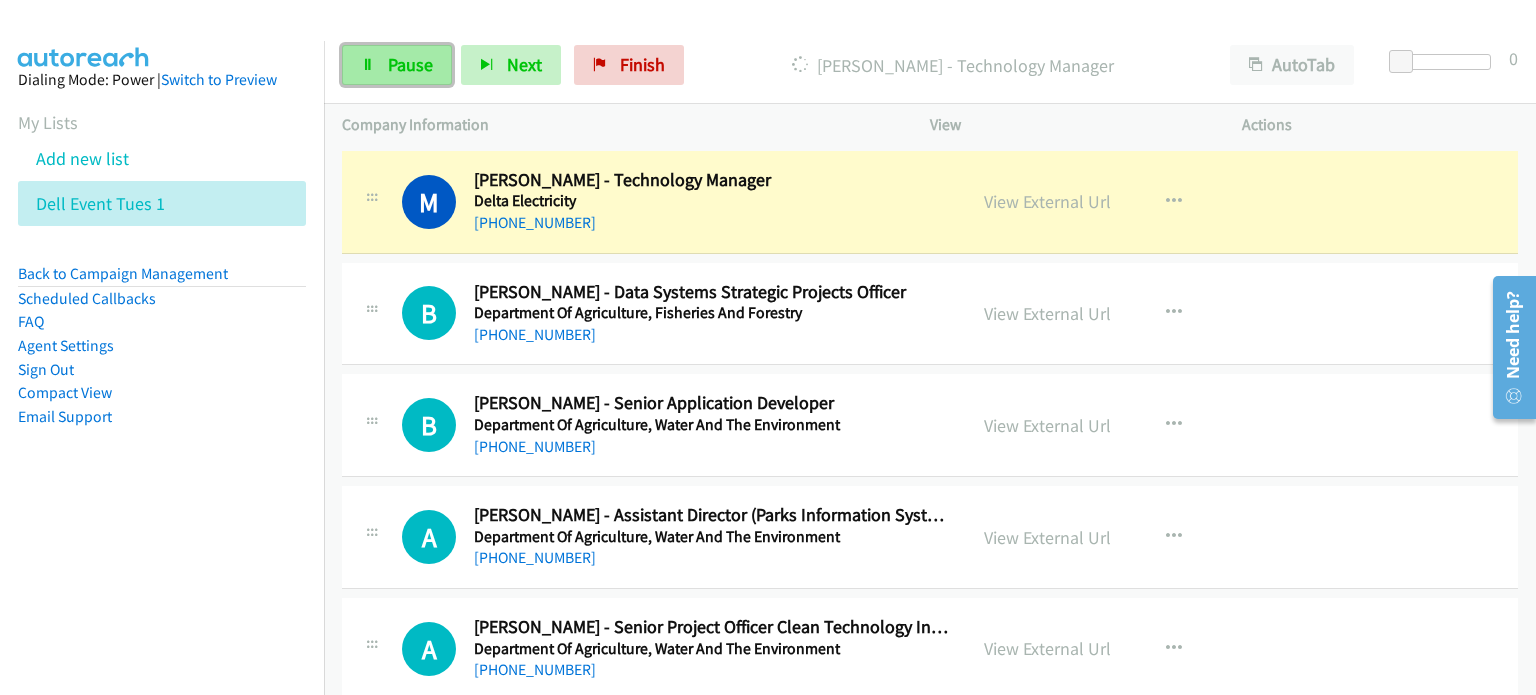 click on "Pause" at bounding box center (410, 64) 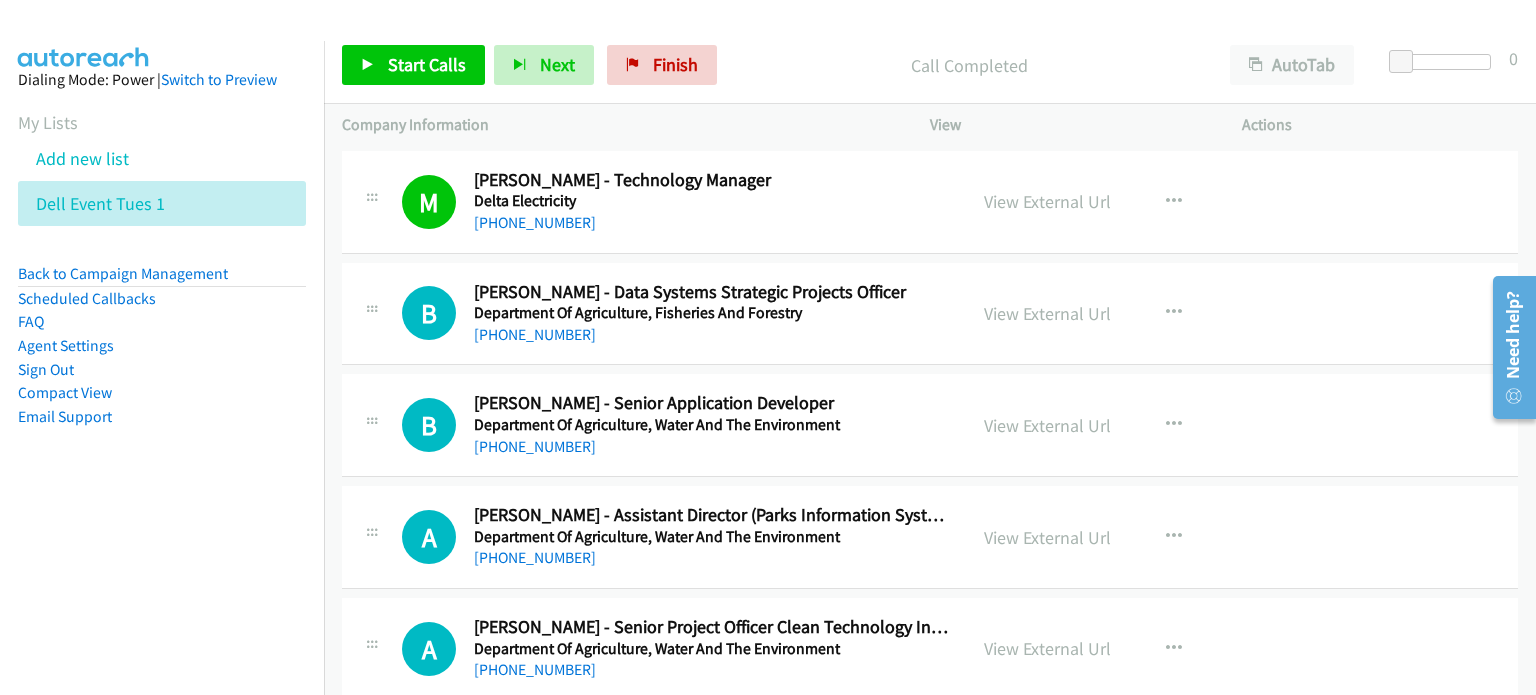 click on "Delta Electricity" at bounding box center (711, 201) 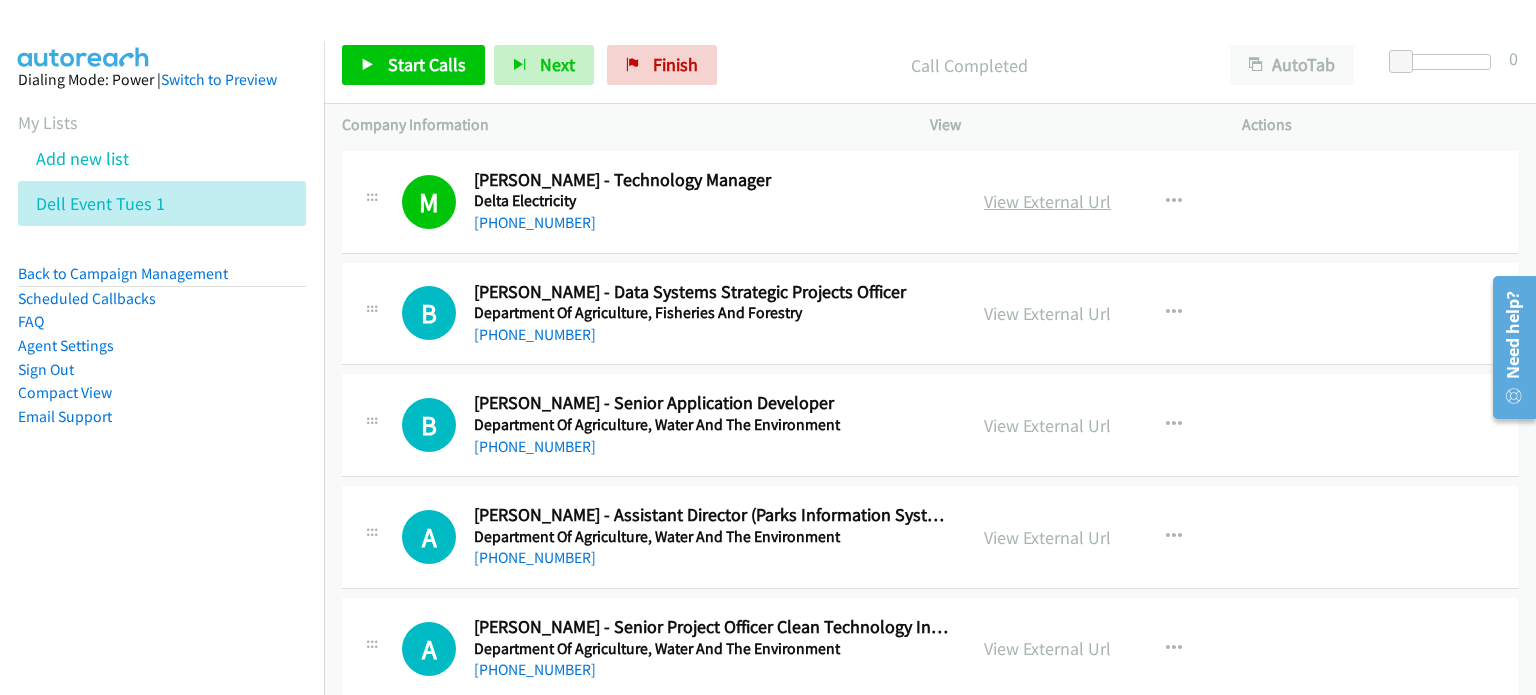 click on "View External Url" at bounding box center (1047, 201) 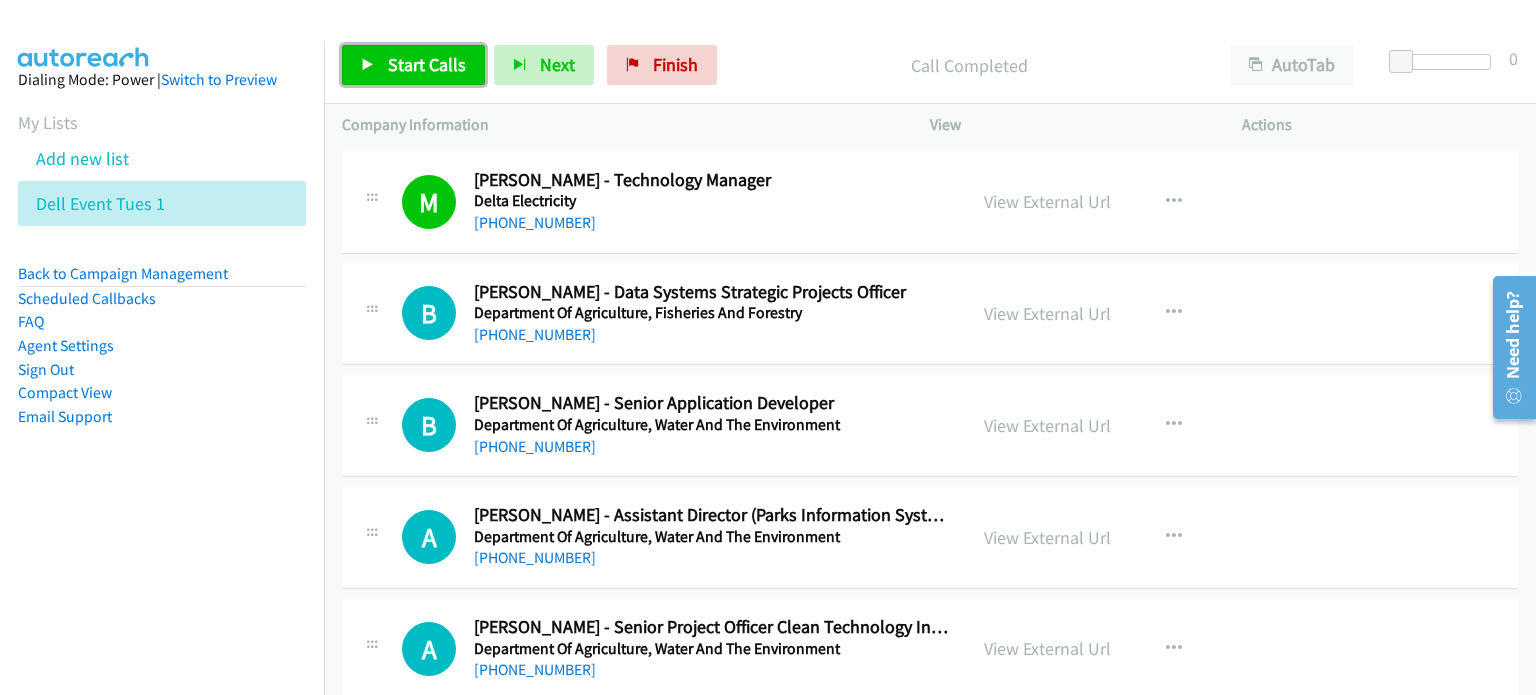 click on "Start Calls" at bounding box center [413, 65] 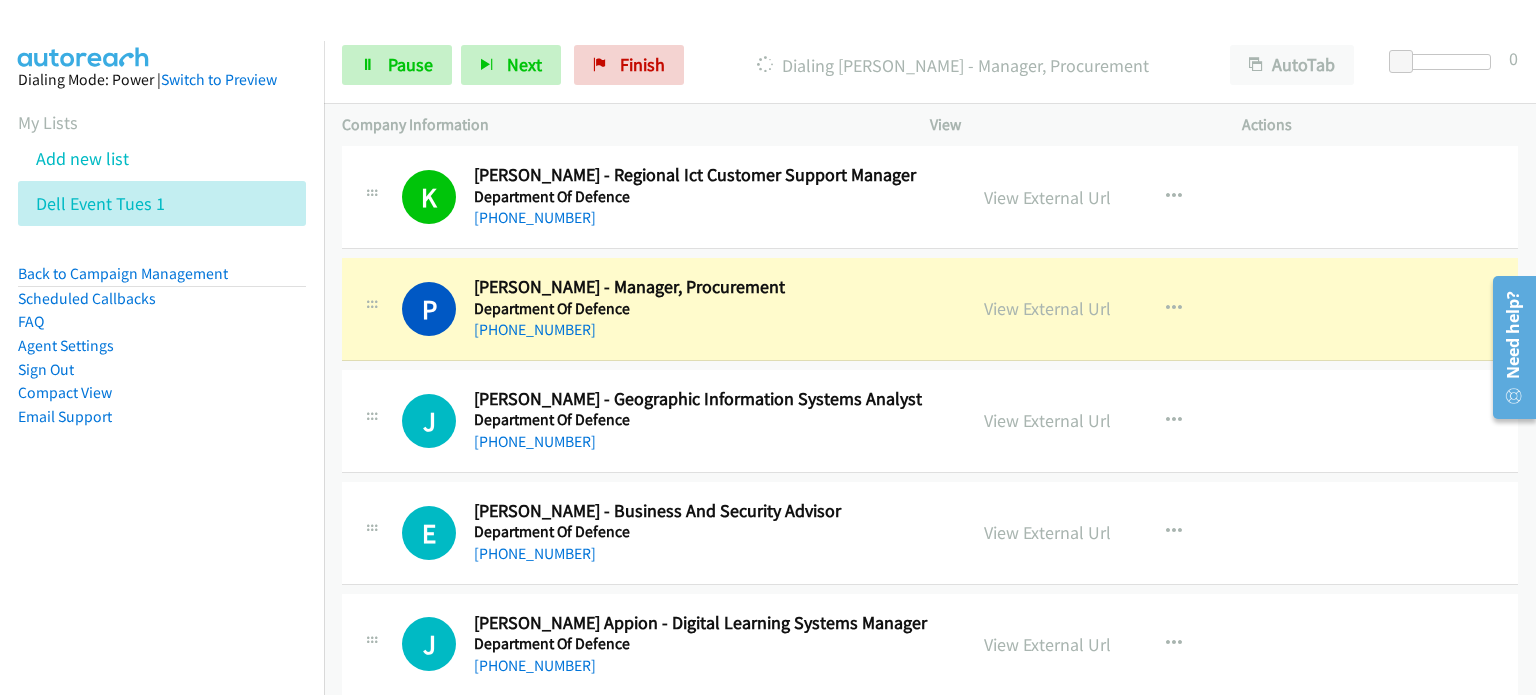 scroll, scrollTop: 3200, scrollLeft: 0, axis: vertical 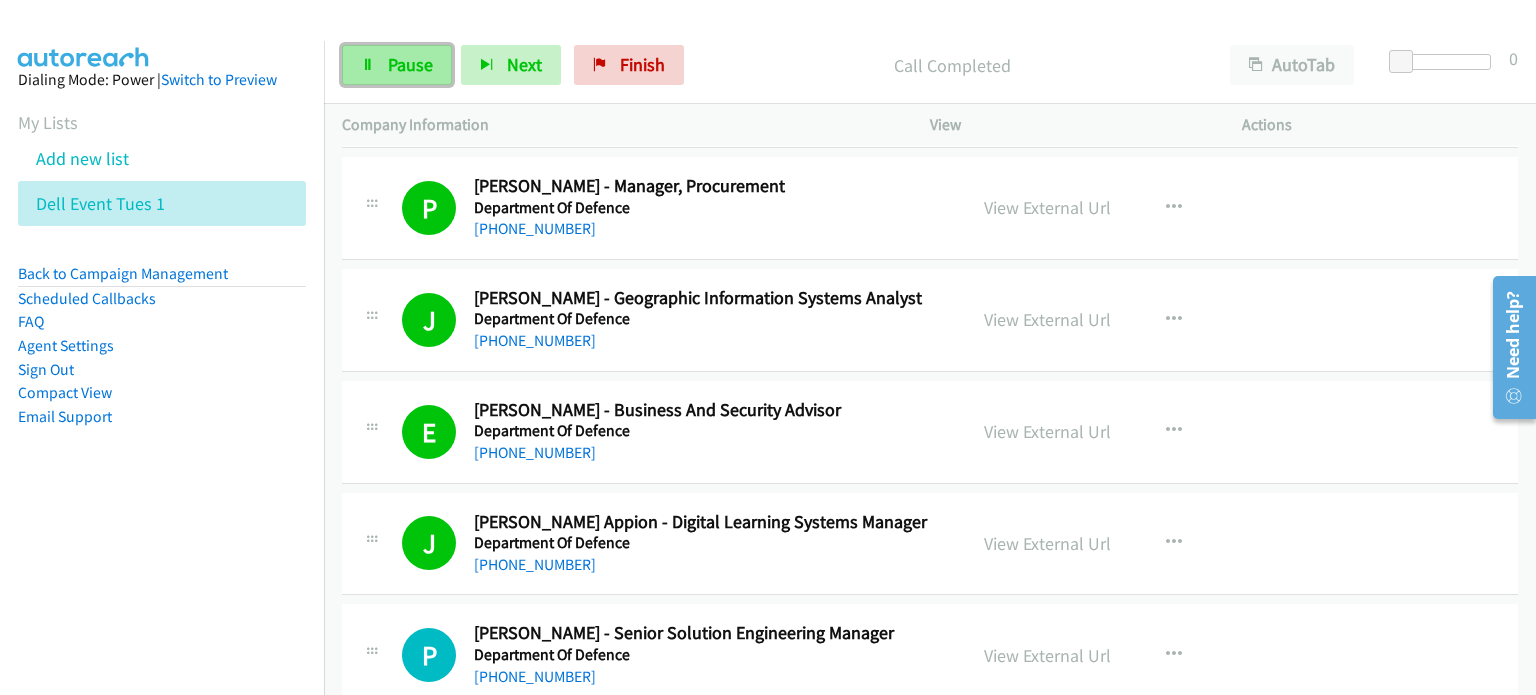 click on "Pause" at bounding box center [410, 64] 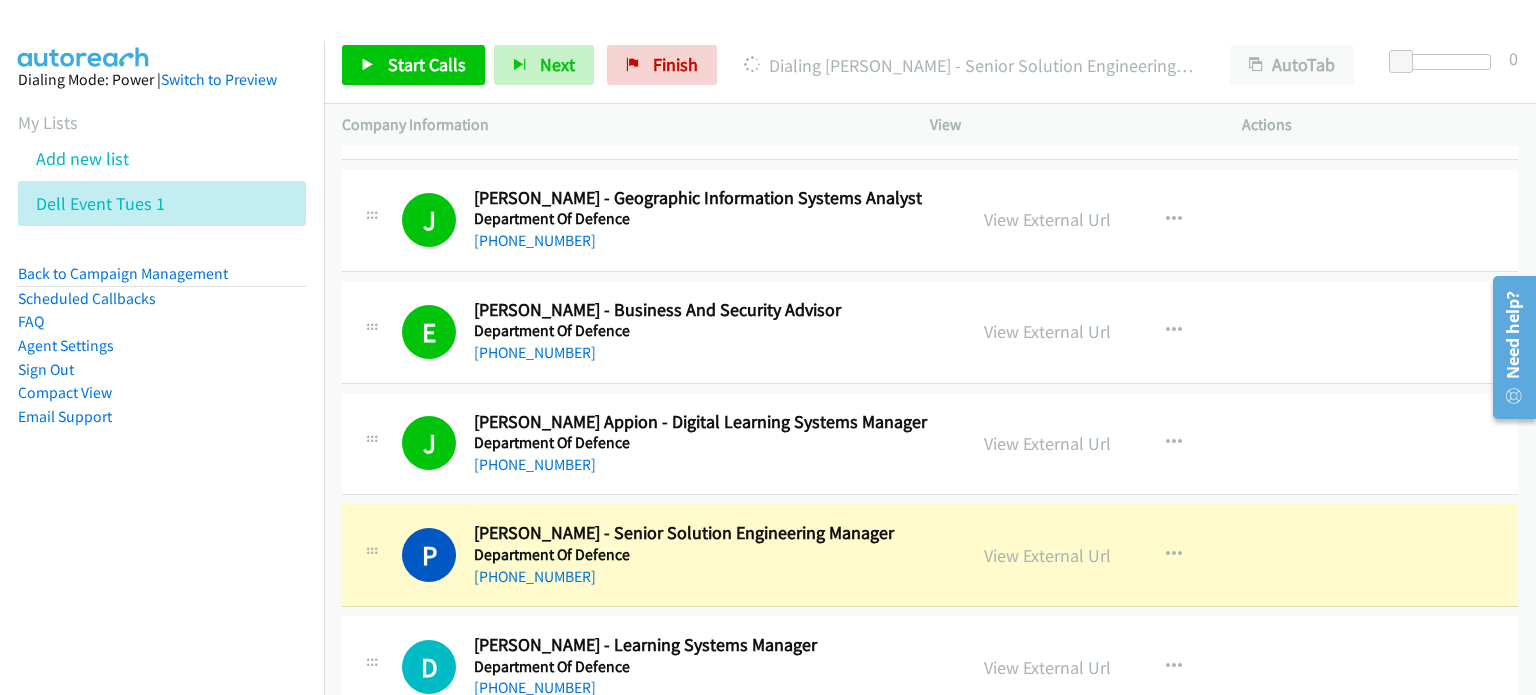 scroll, scrollTop: 3500, scrollLeft: 0, axis: vertical 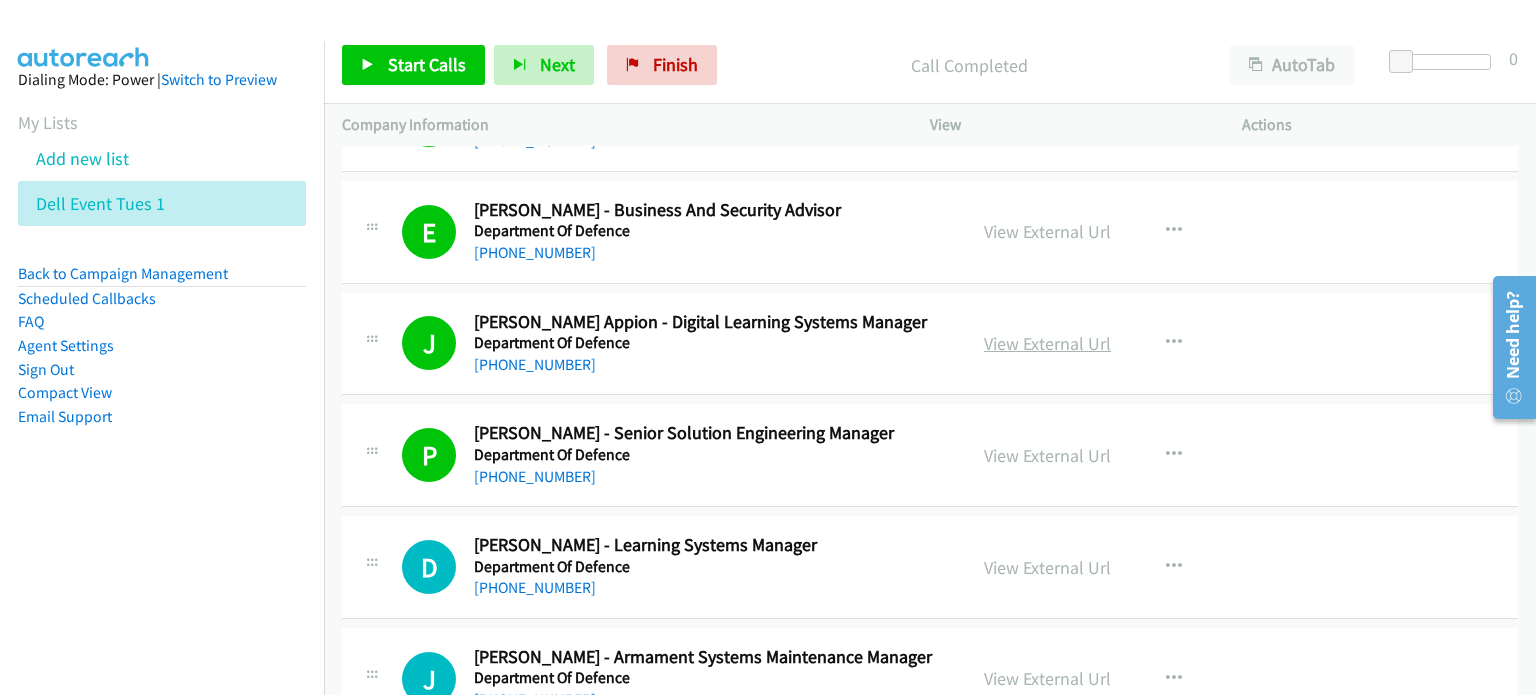 click on "View External Url" at bounding box center (1047, 343) 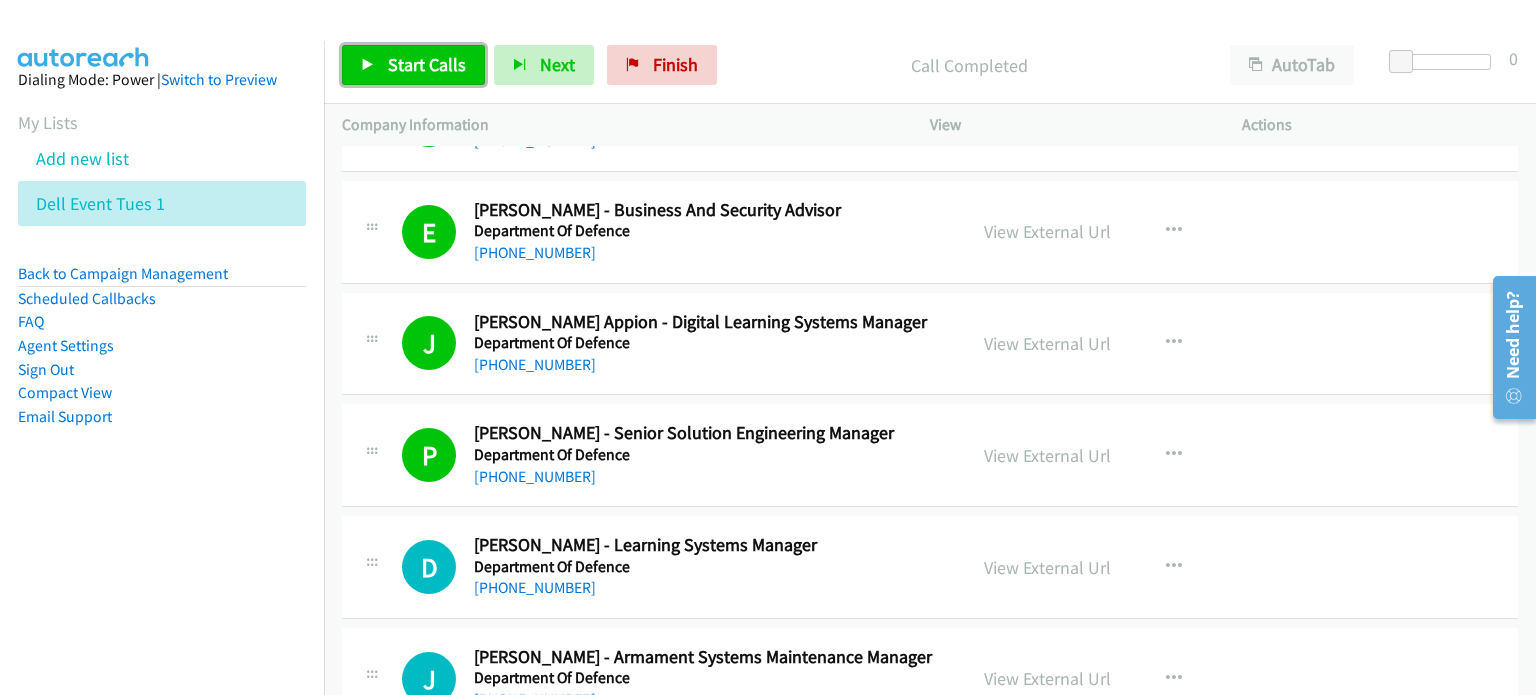 click on "Start Calls" at bounding box center [427, 64] 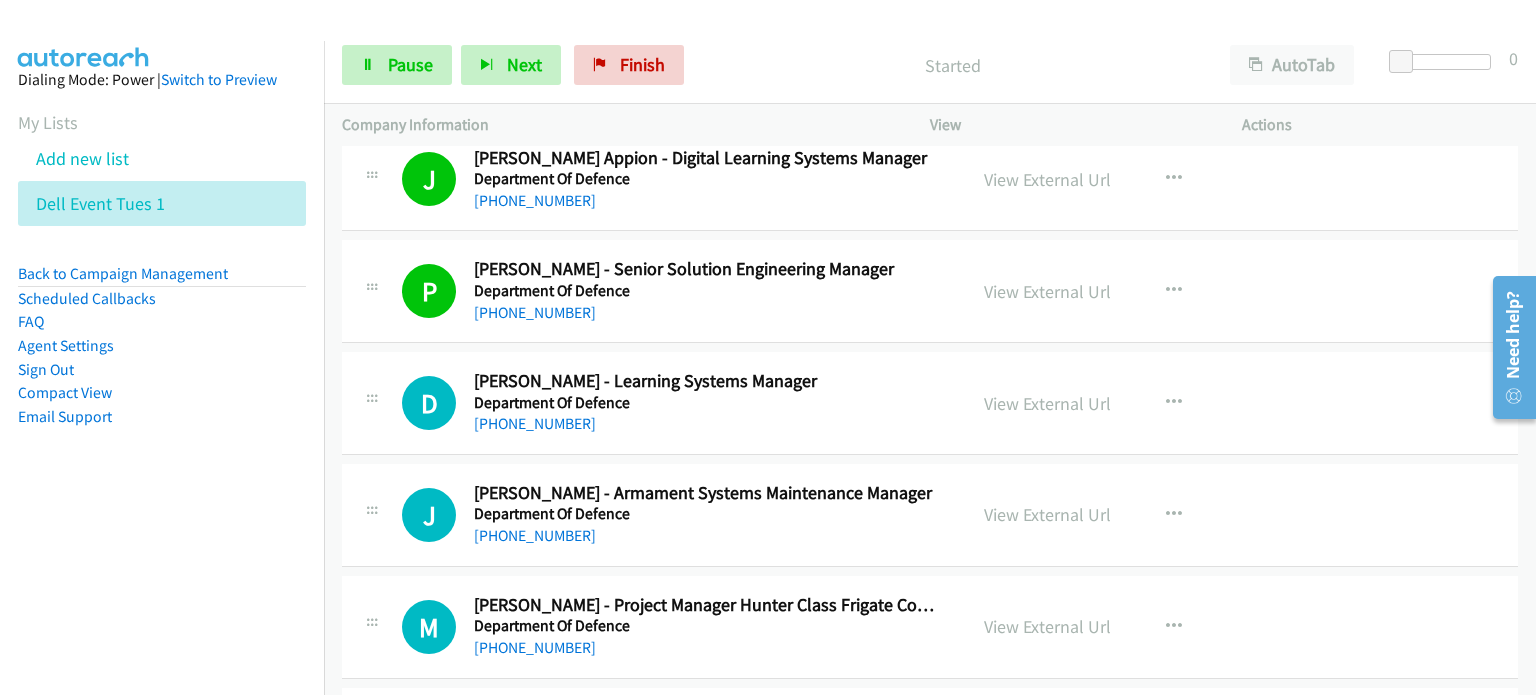 scroll, scrollTop: 3700, scrollLeft: 0, axis: vertical 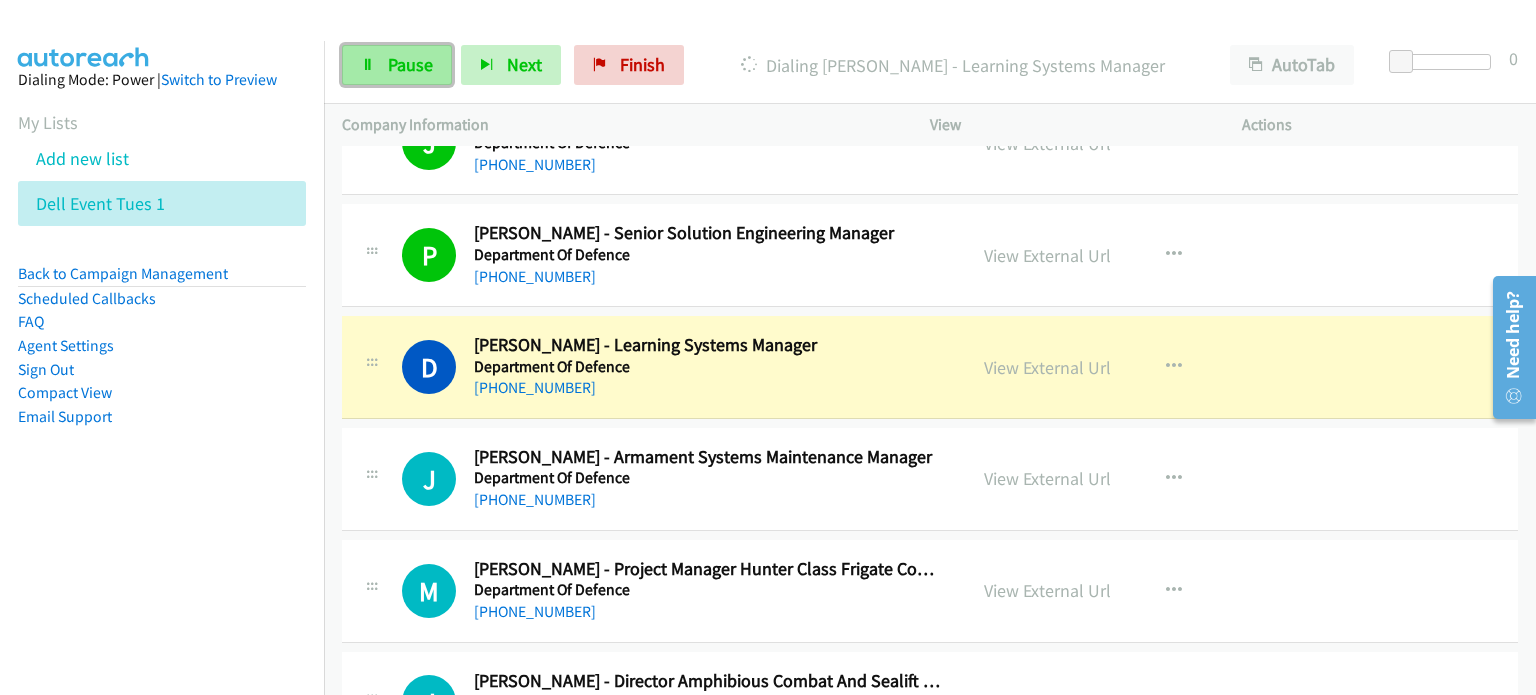 click on "Pause" at bounding box center [410, 64] 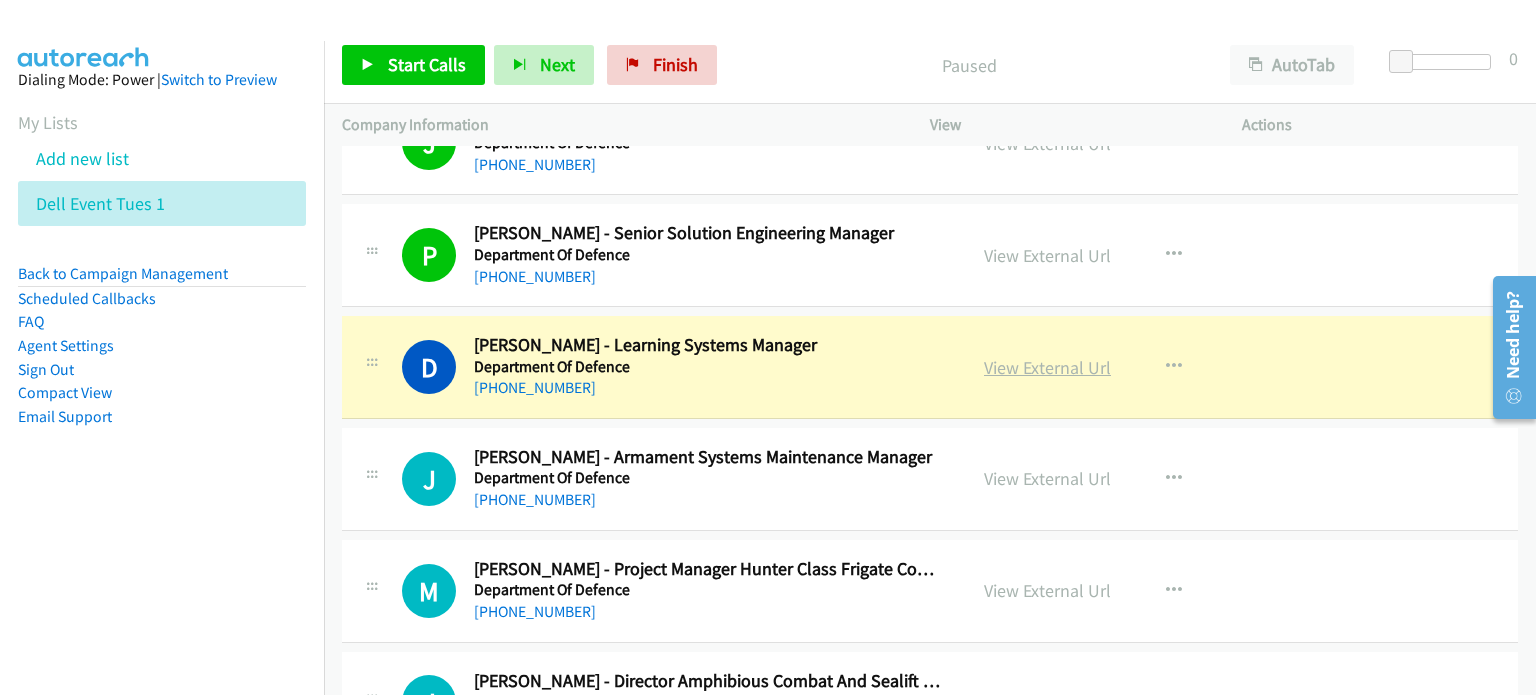 click on "View External Url" at bounding box center (1047, 367) 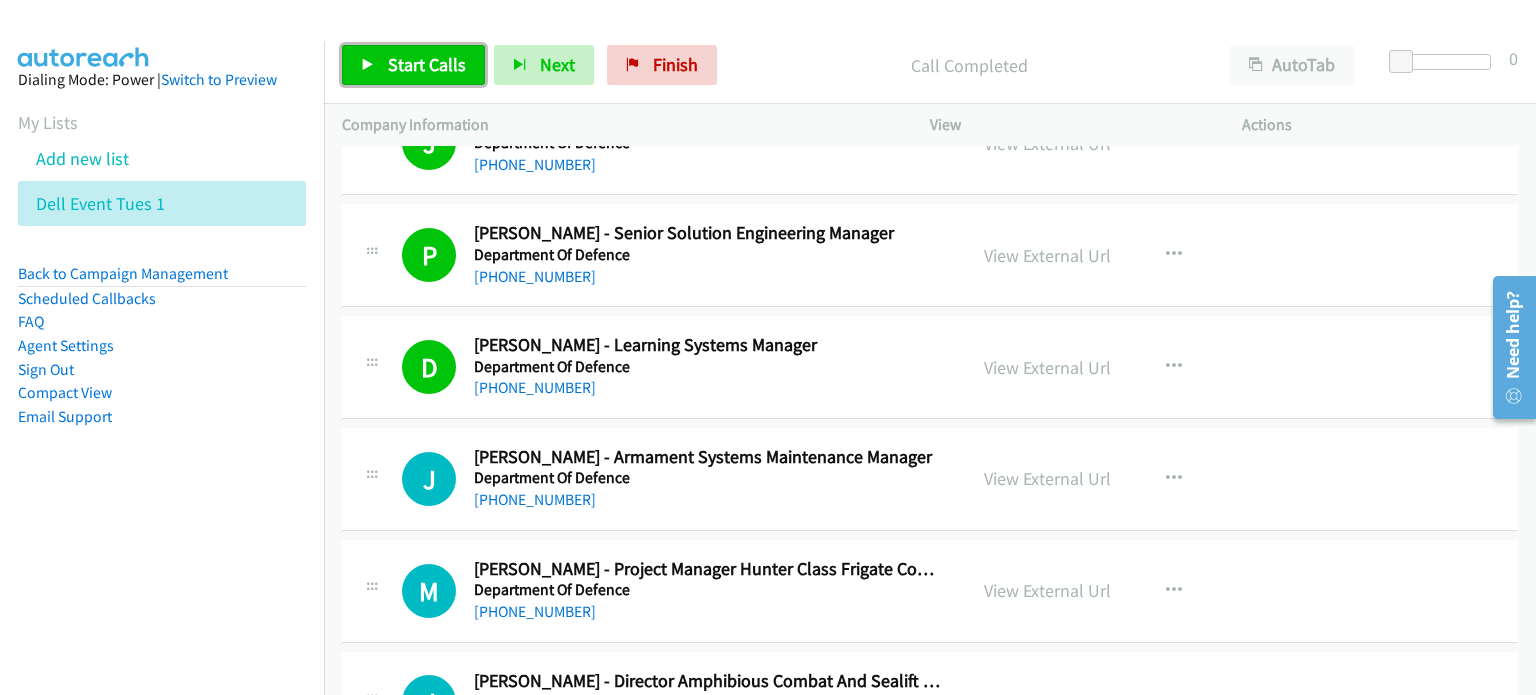 click on "Start Calls" at bounding box center [427, 64] 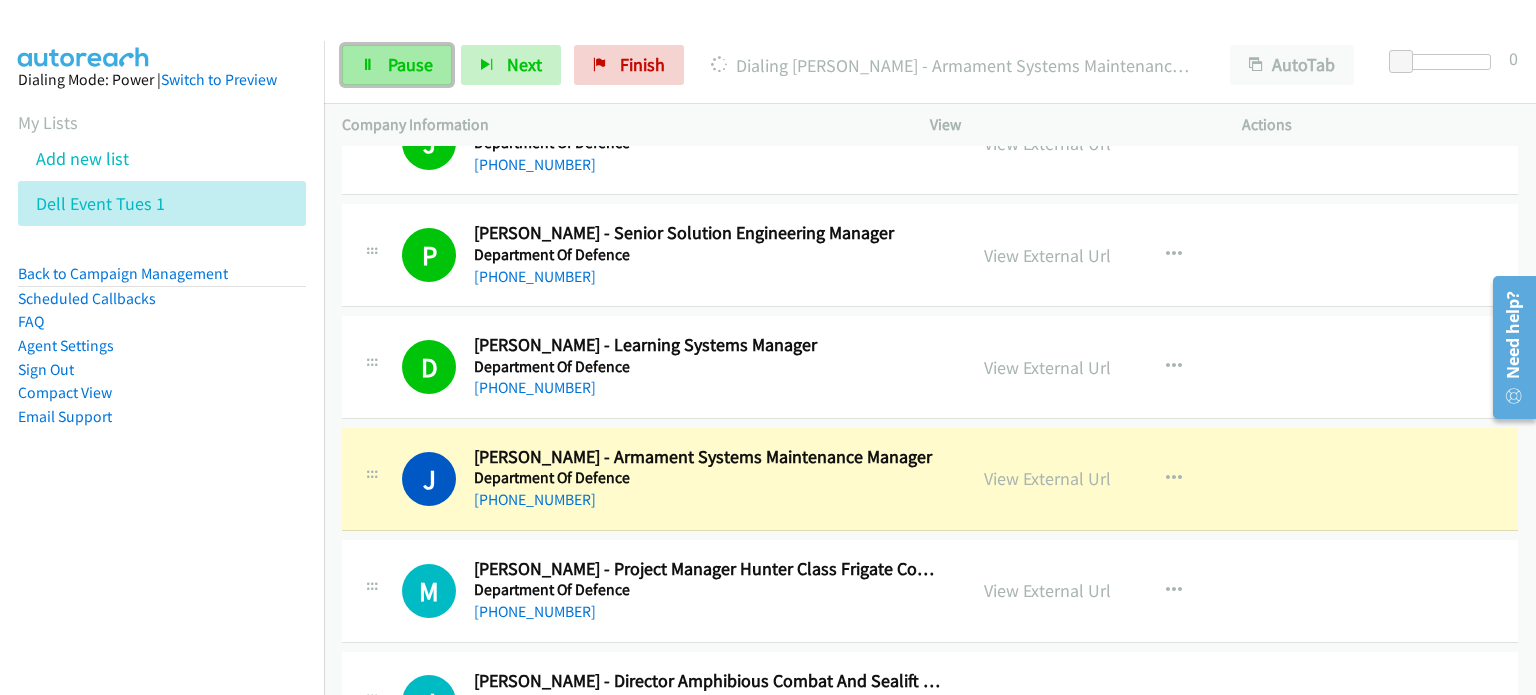 click on "Pause" at bounding box center (410, 64) 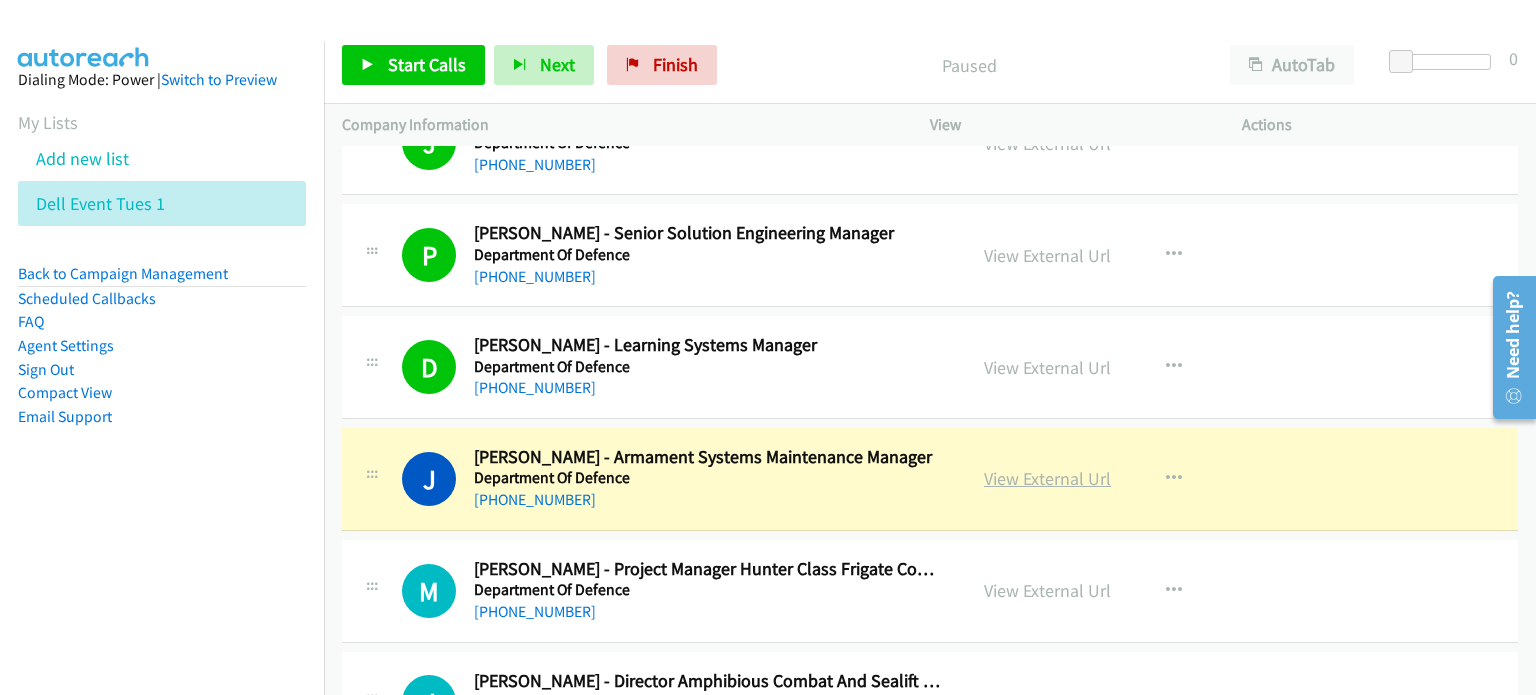 click on "View External Url" at bounding box center [1047, 478] 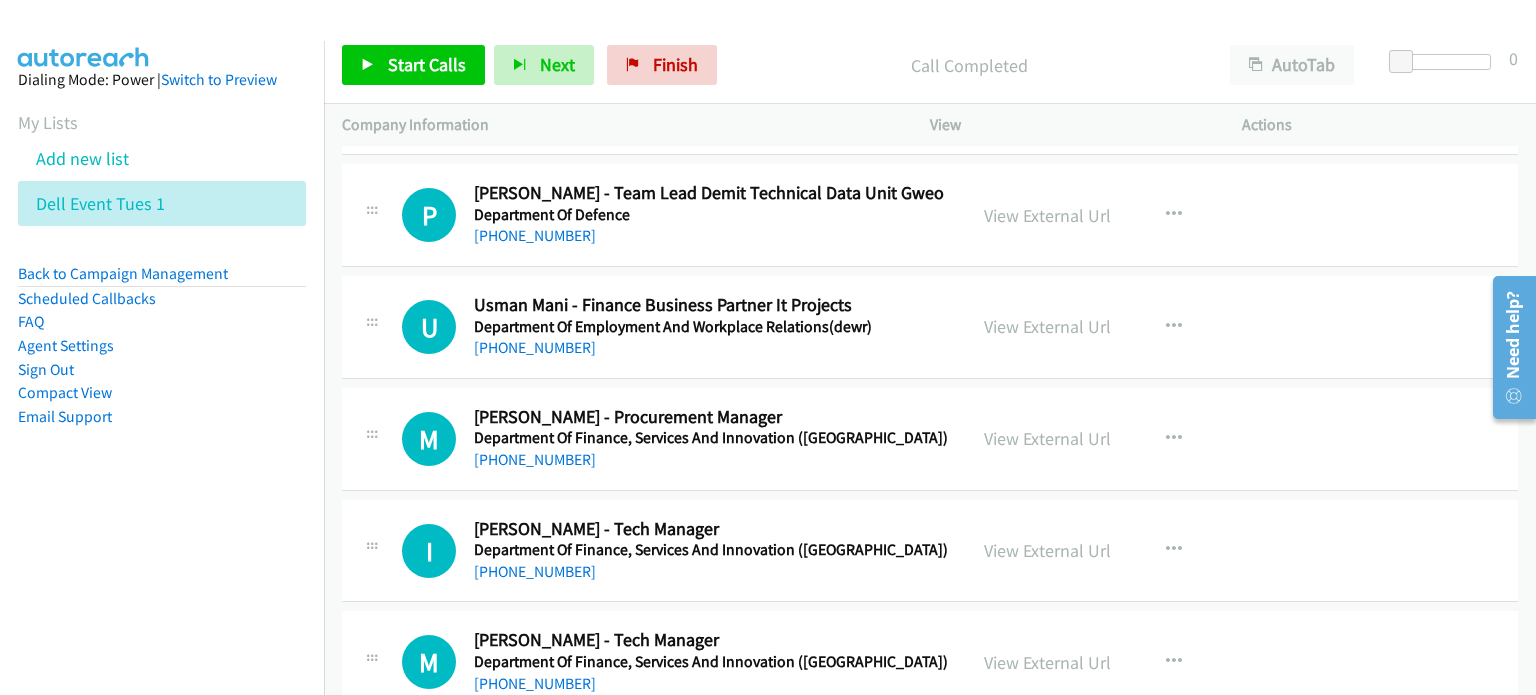 scroll, scrollTop: 6400, scrollLeft: 0, axis: vertical 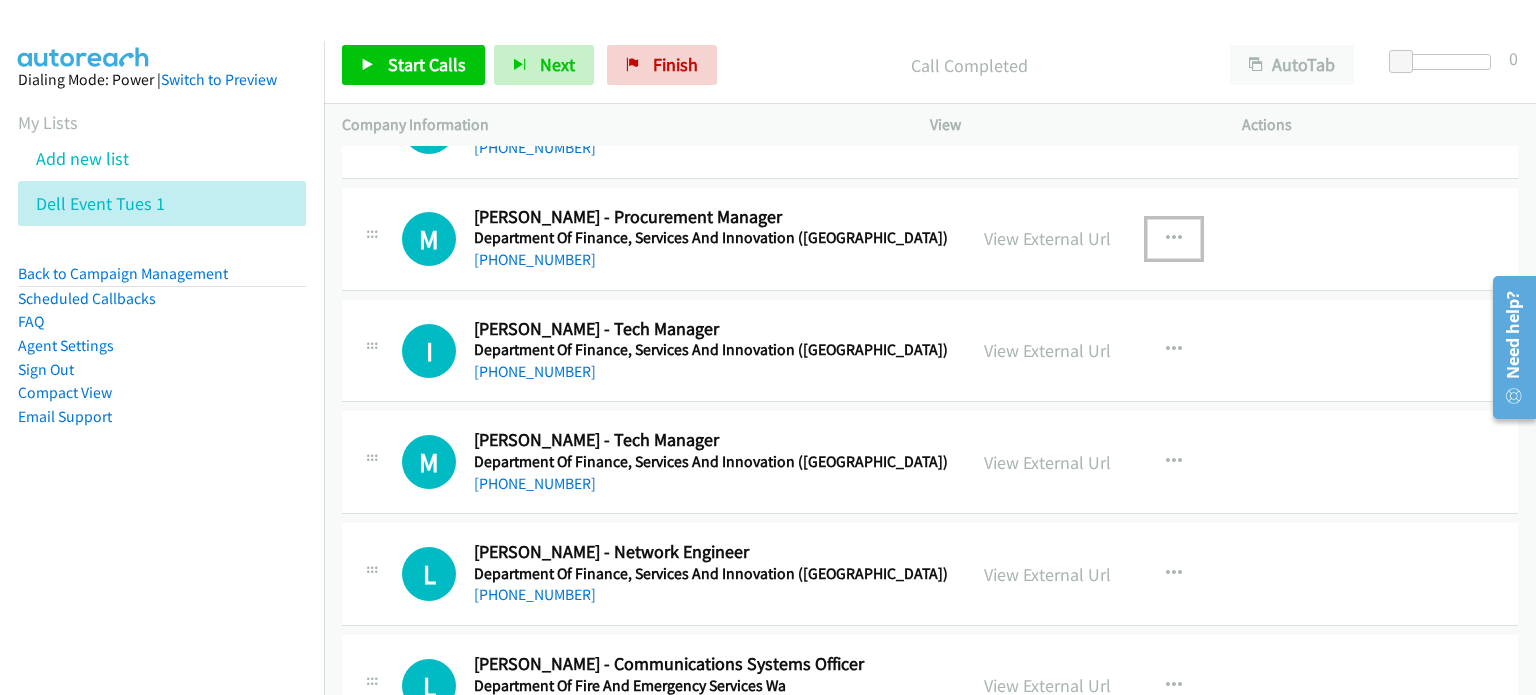 click at bounding box center (1174, 239) 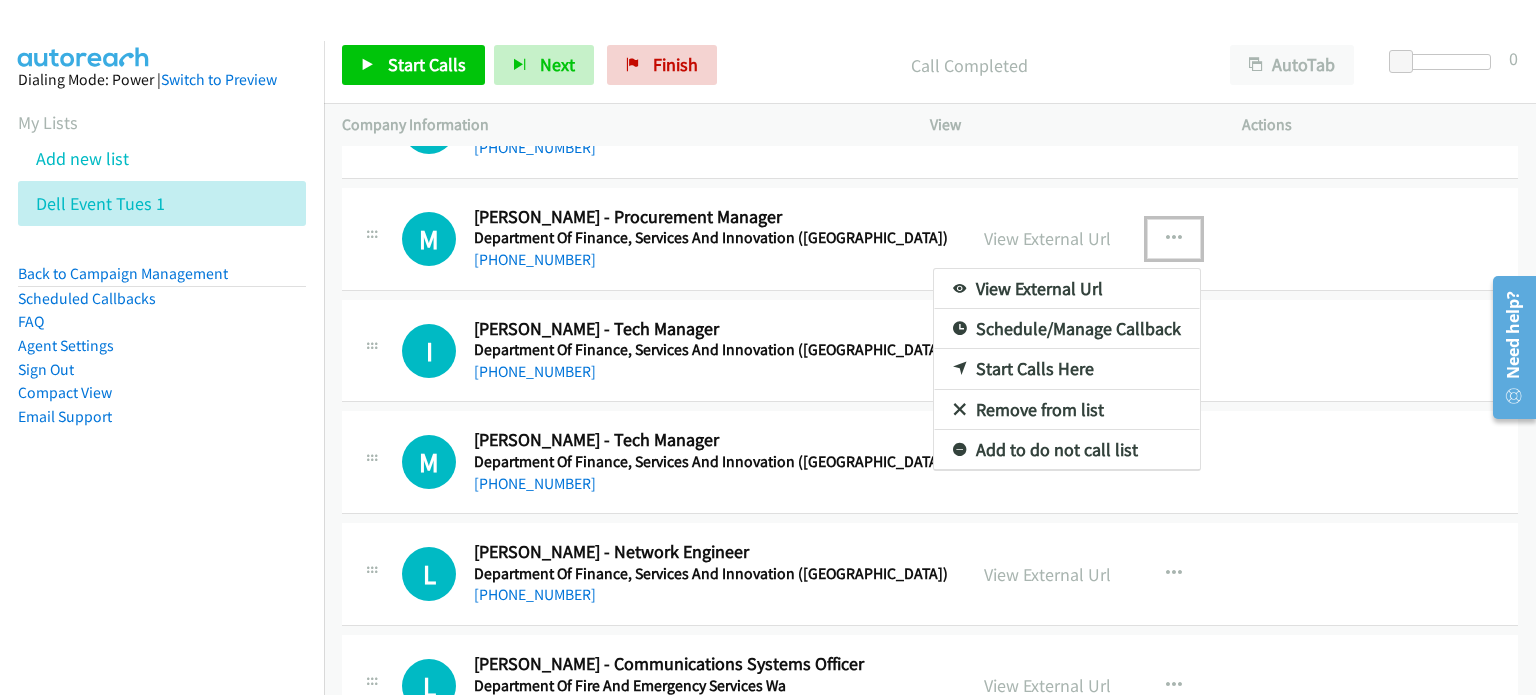 click on "Start Calls Here" at bounding box center [1067, 369] 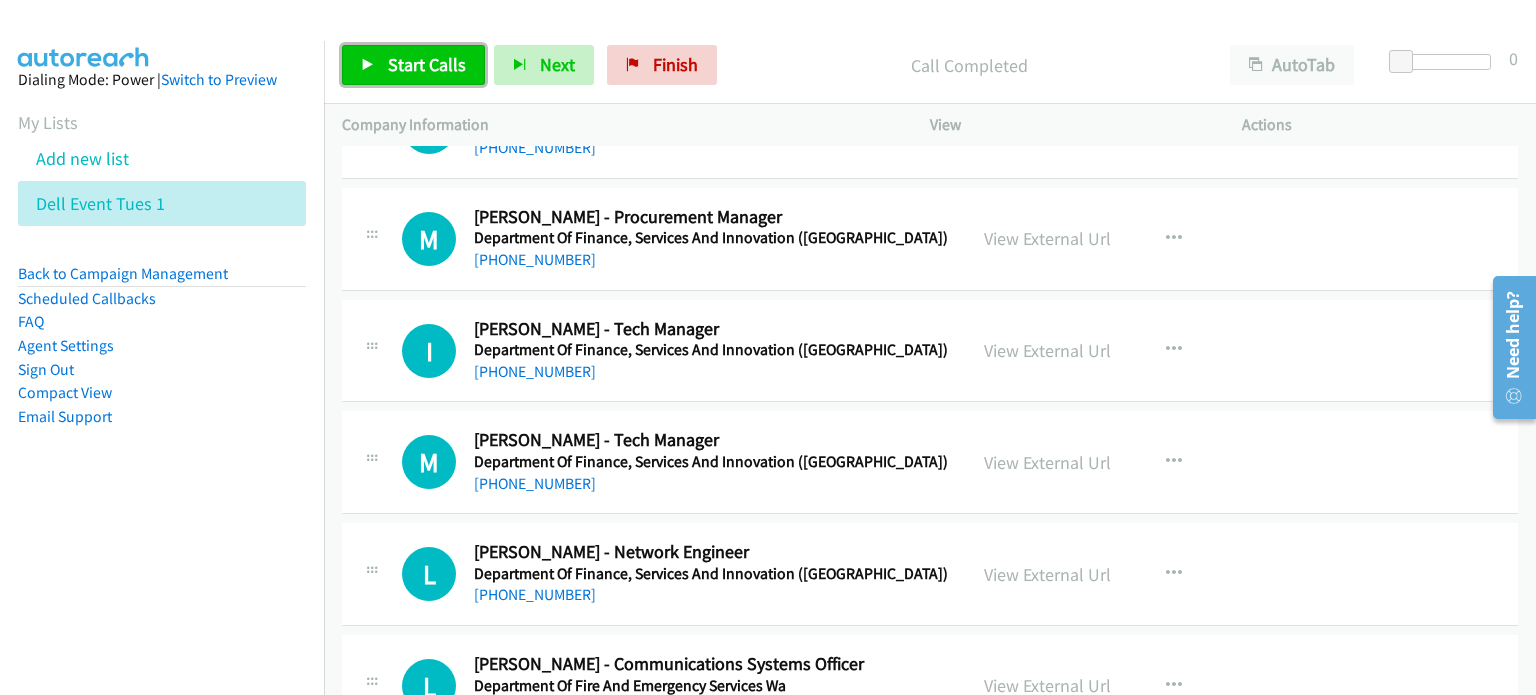 click on "Start Calls" at bounding box center (427, 64) 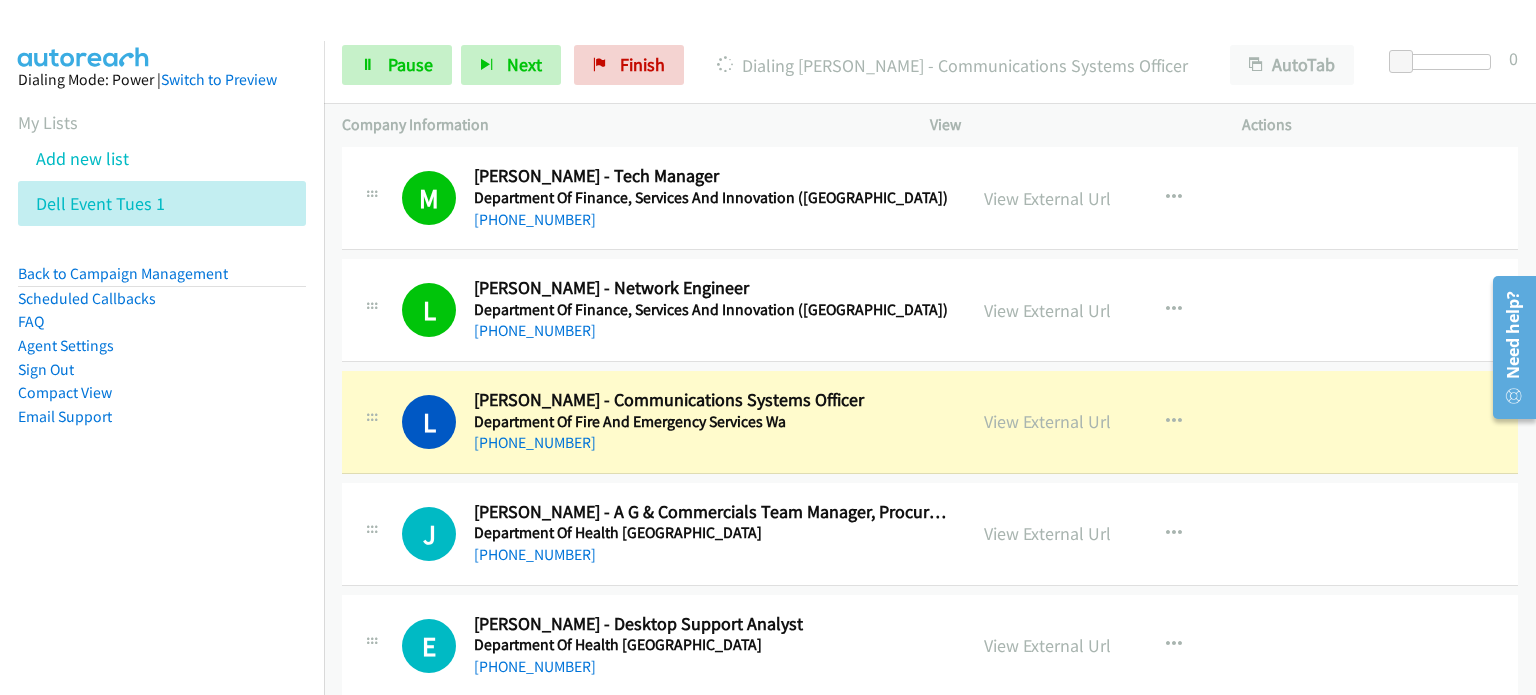 scroll, scrollTop: 6700, scrollLeft: 0, axis: vertical 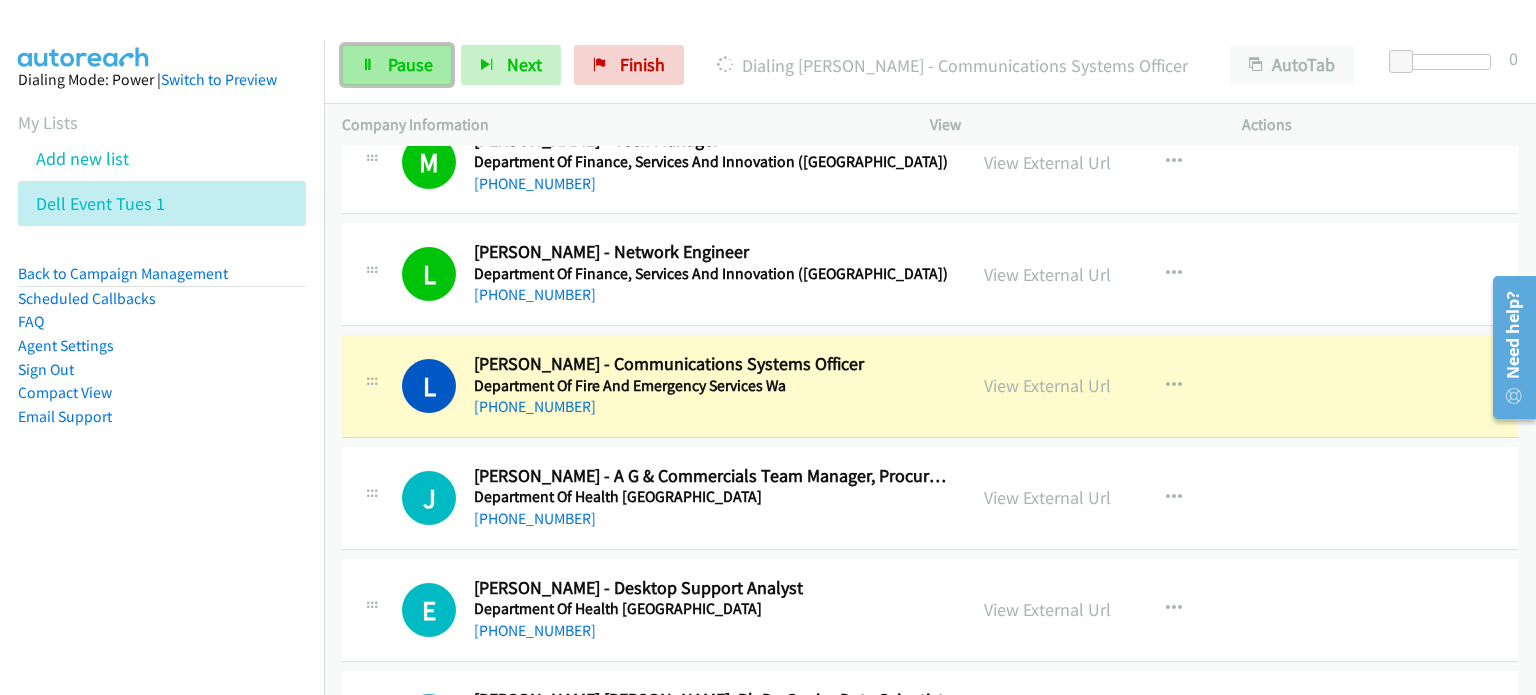 click on "Pause" at bounding box center [397, 65] 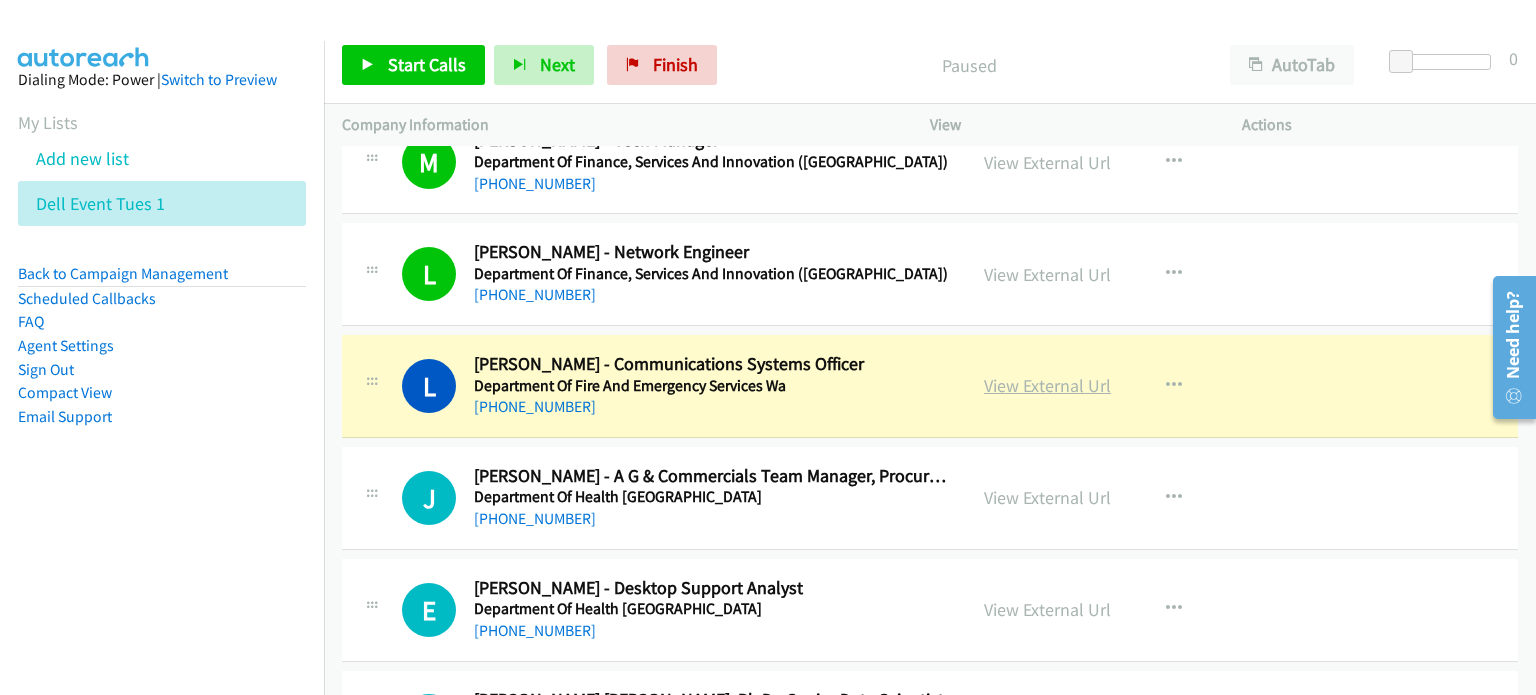 click on "View External Url" at bounding box center (1047, 385) 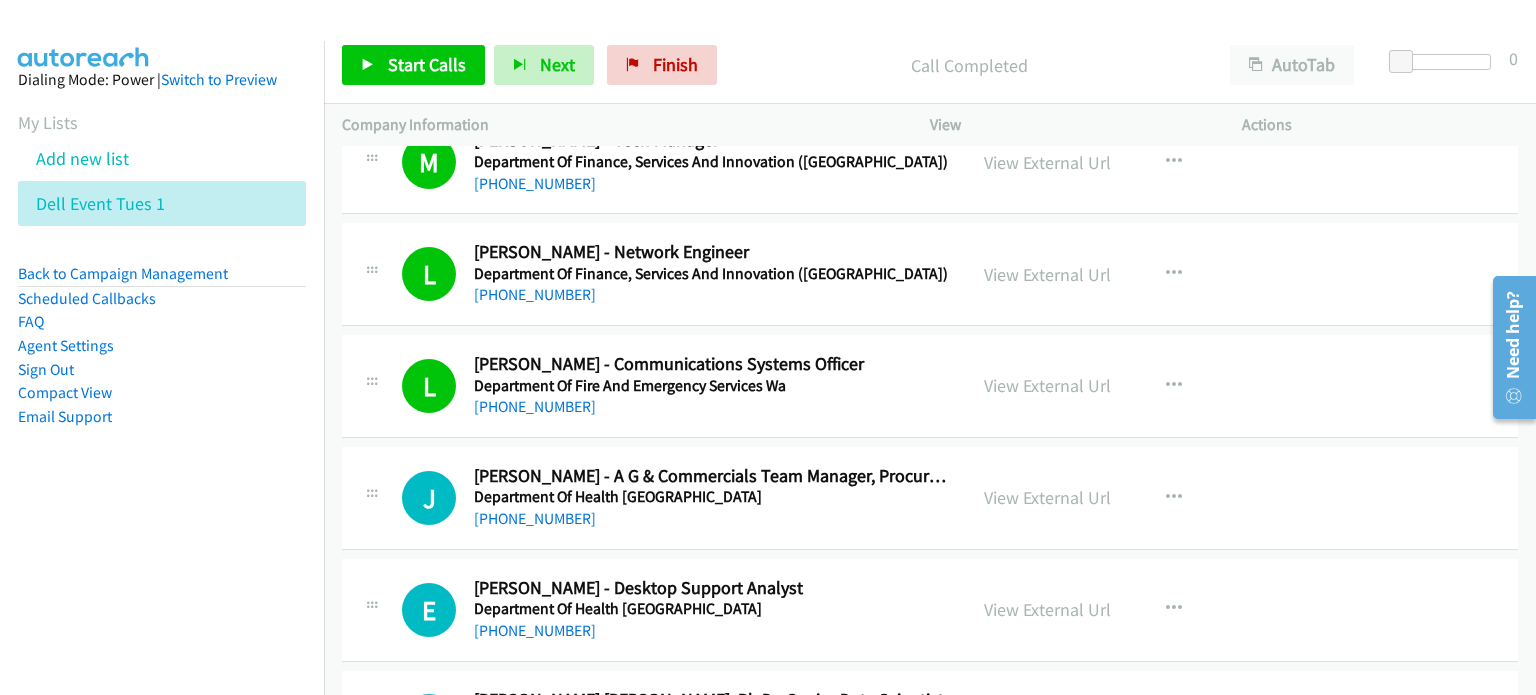 click on "Call Completed" at bounding box center [969, 65] 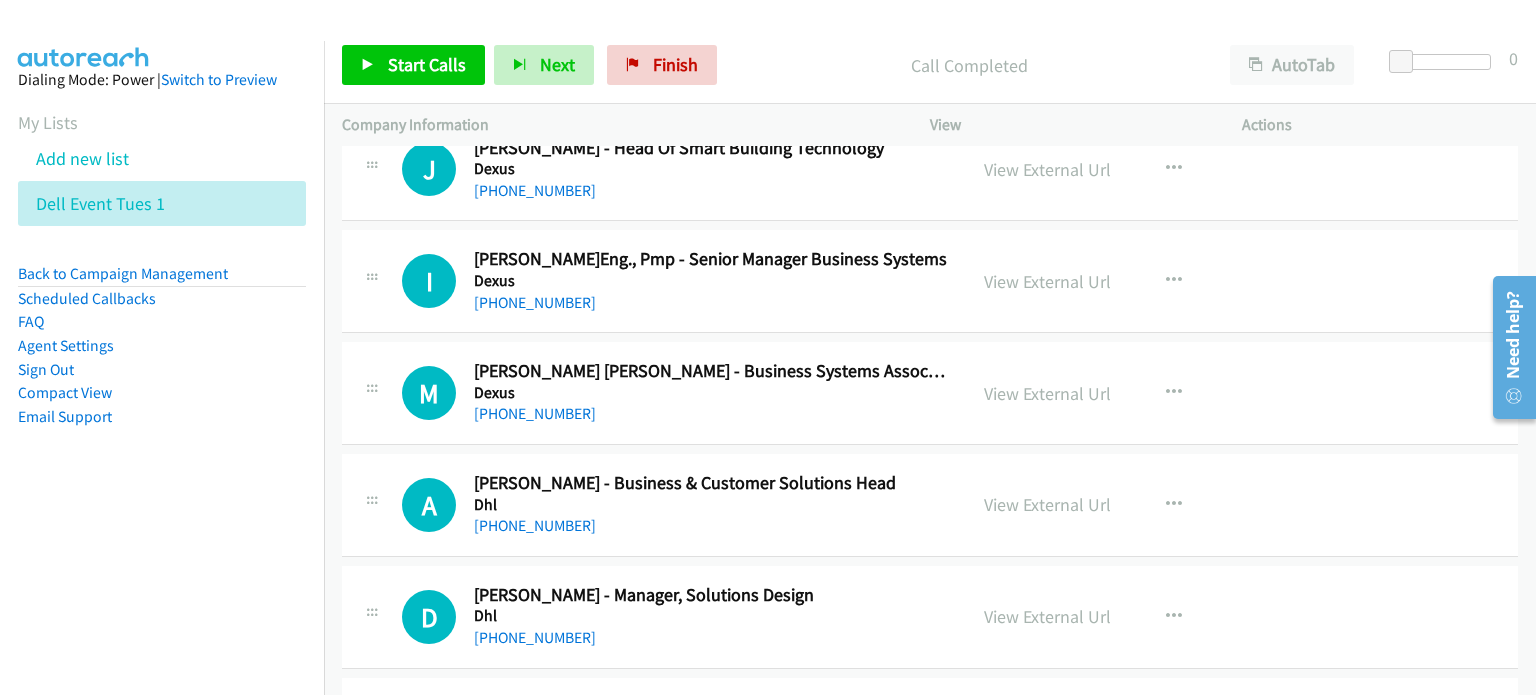scroll, scrollTop: 9700, scrollLeft: 0, axis: vertical 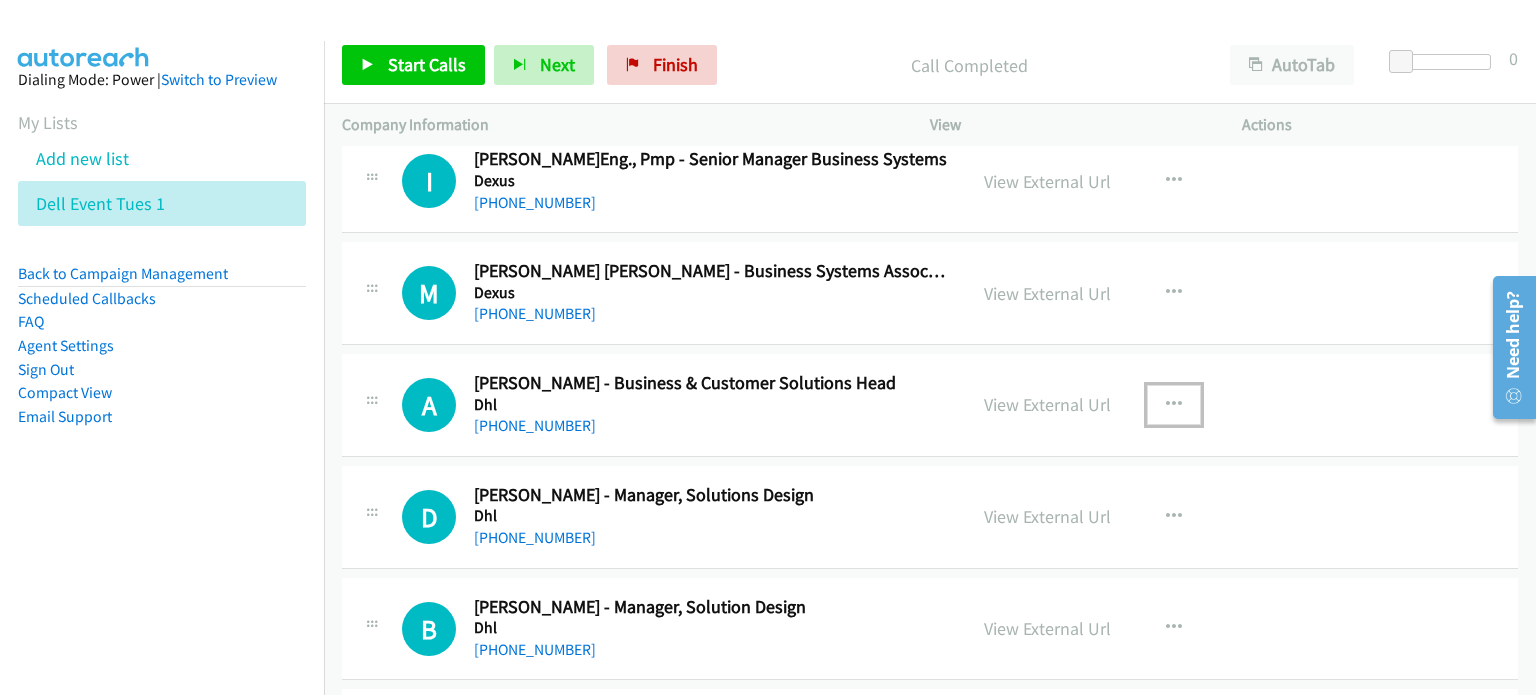 click at bounding box center [1174, 405] 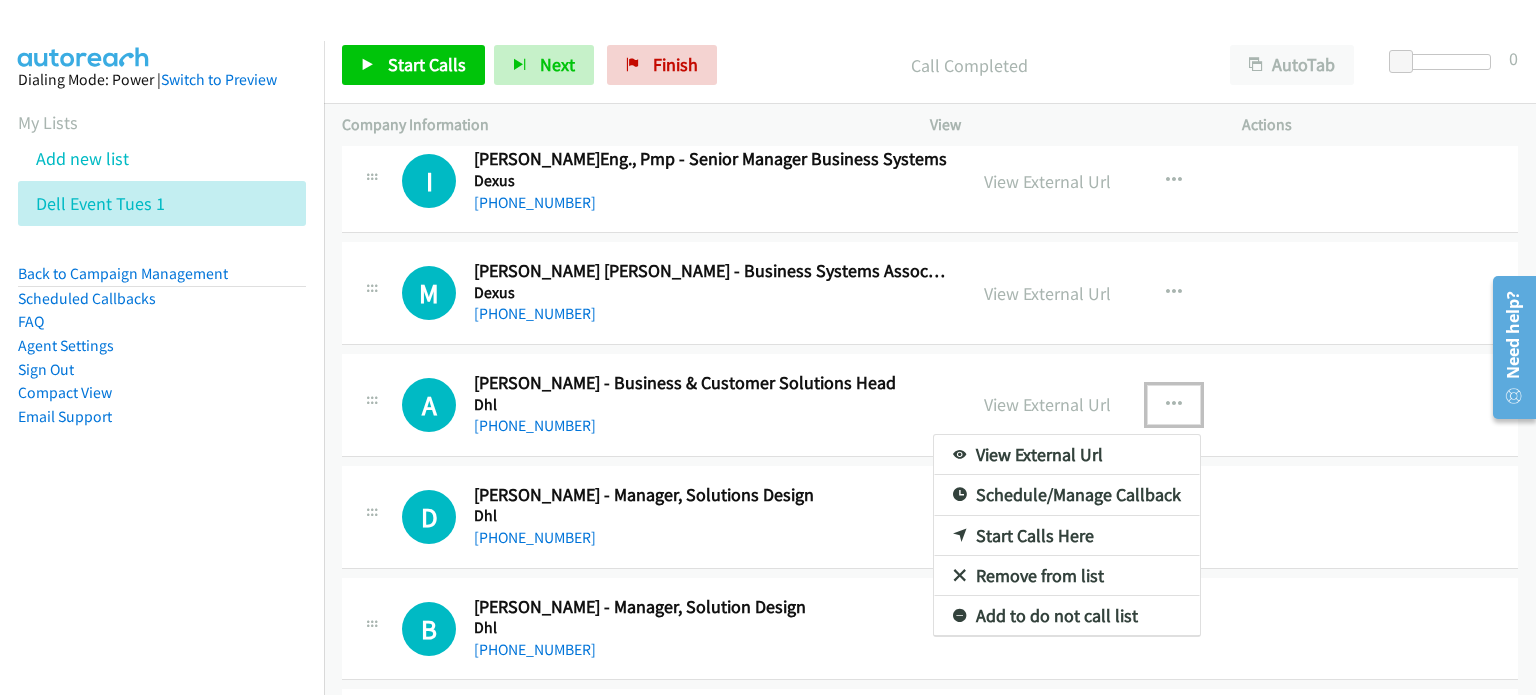 click on "Start Calls Here" at bounding box center (1067, 536) 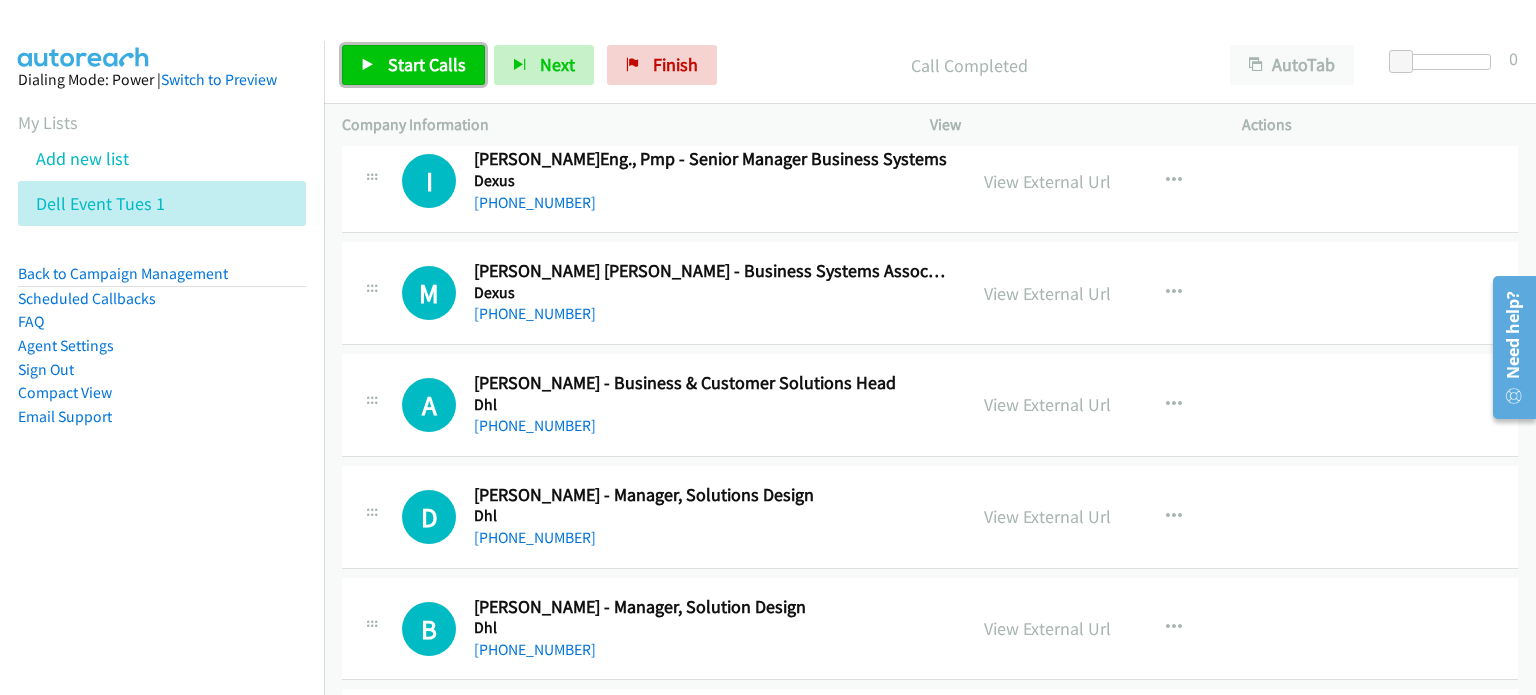 click on "Start Calls" at bounding box center [427, 64] 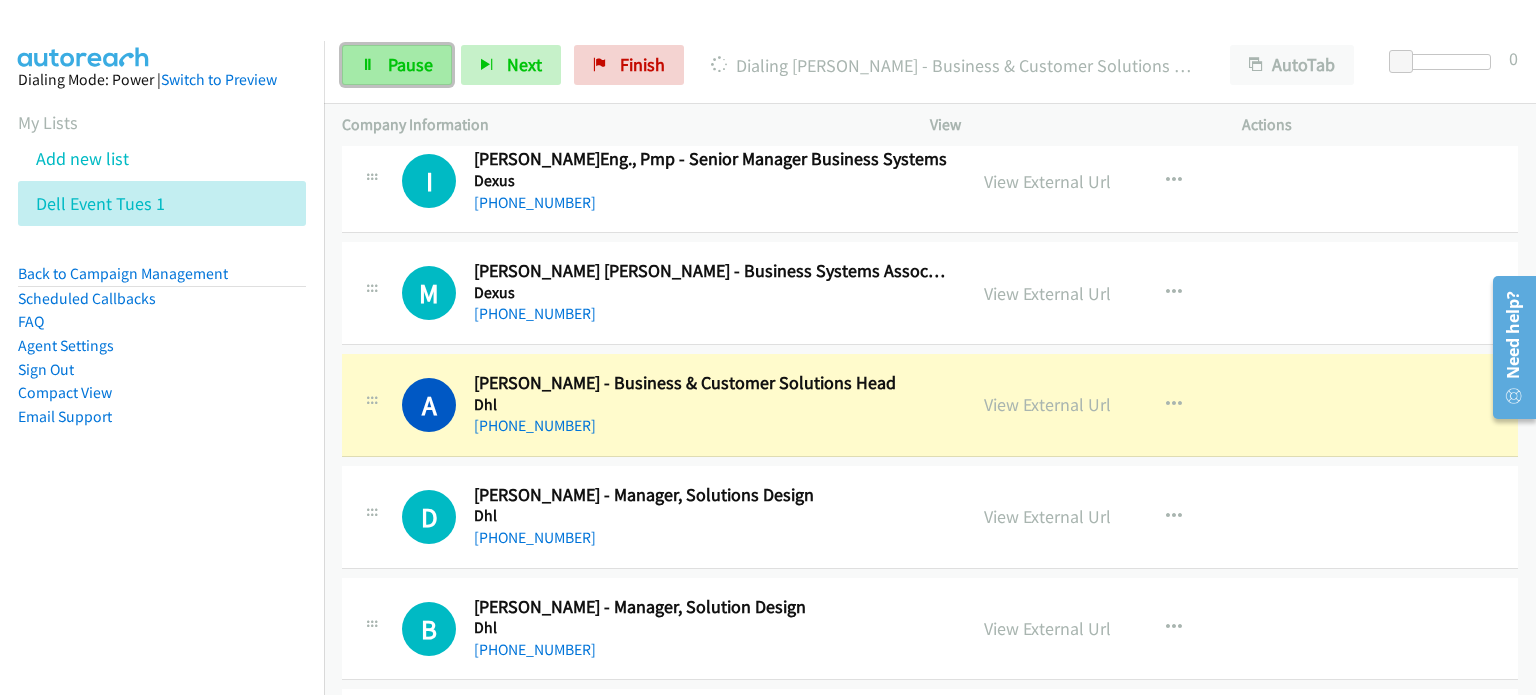 click on "Pause" at bounding box center (397, 65) 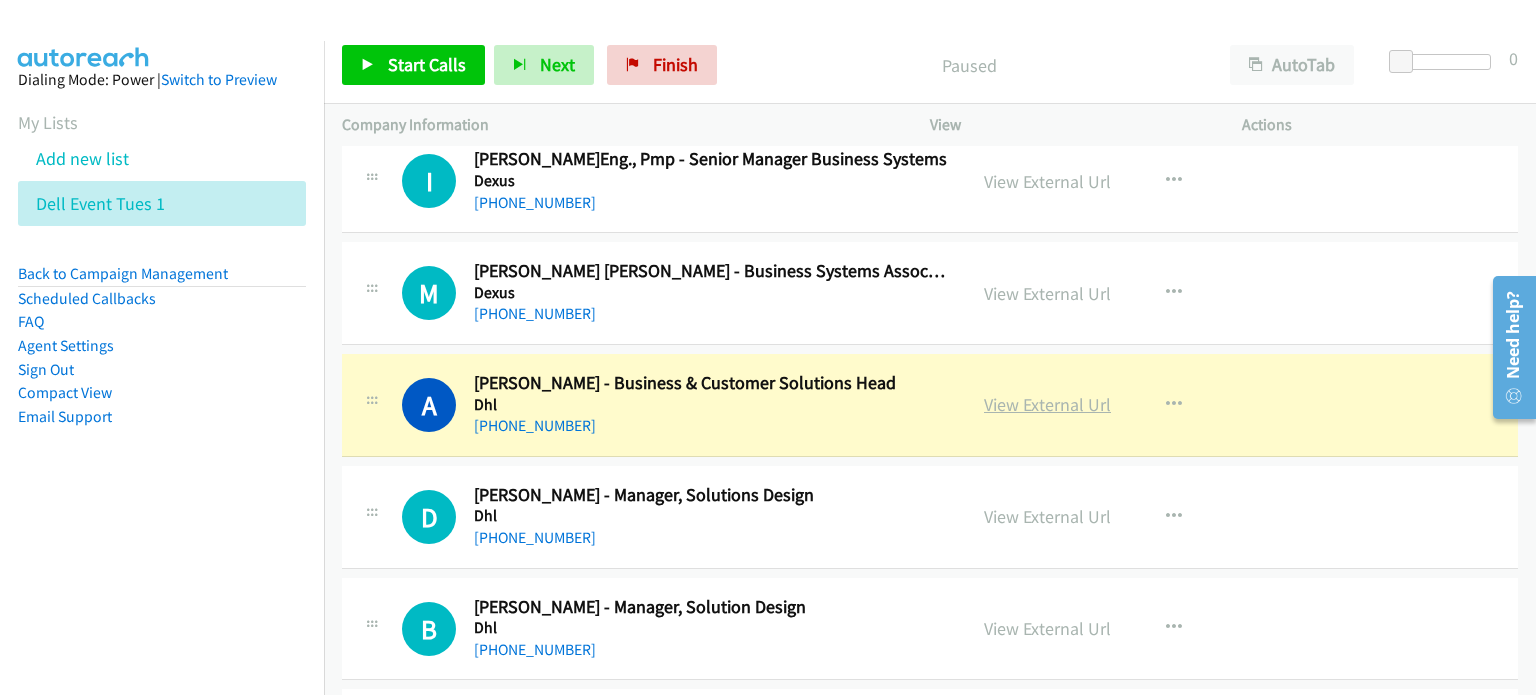 click on "View External Url" at bounding box center [1047, 404] 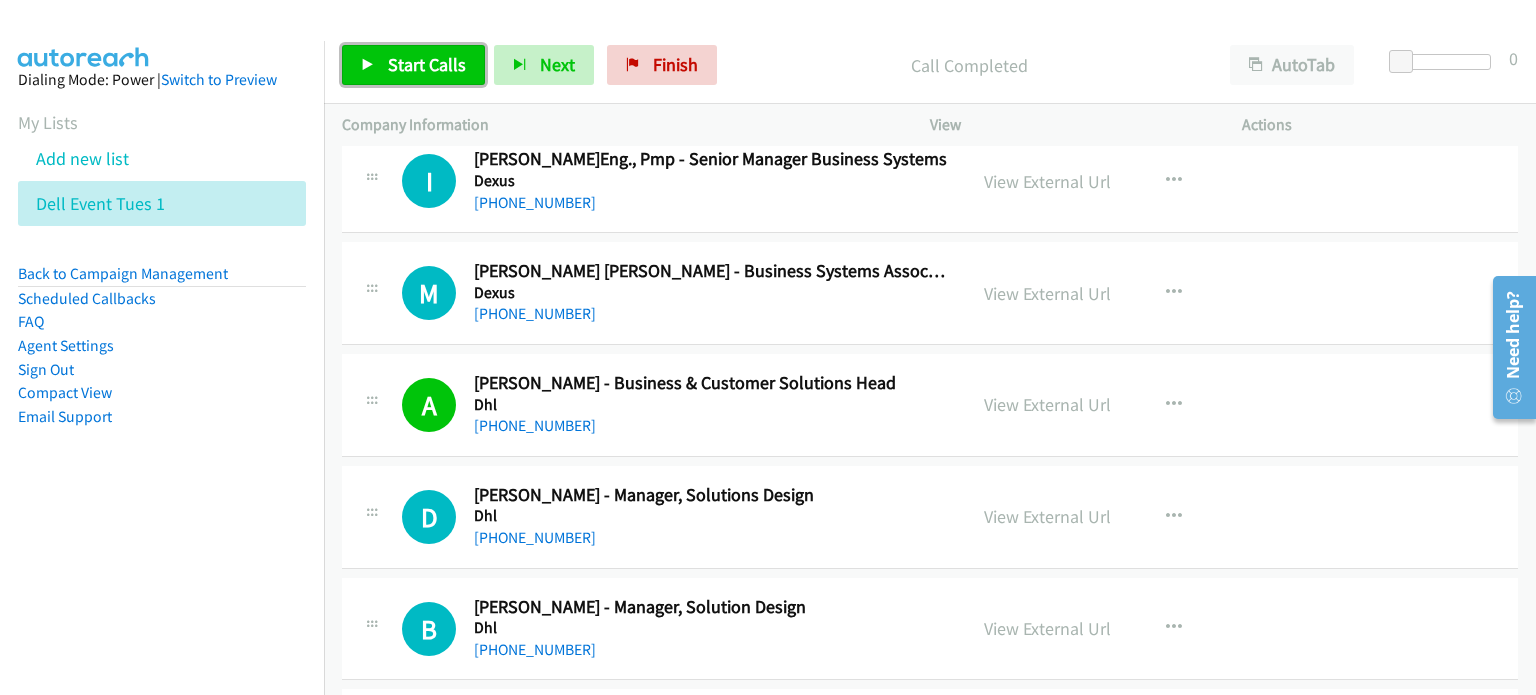 click on "Start Calls" at bounding box center [427, 64] 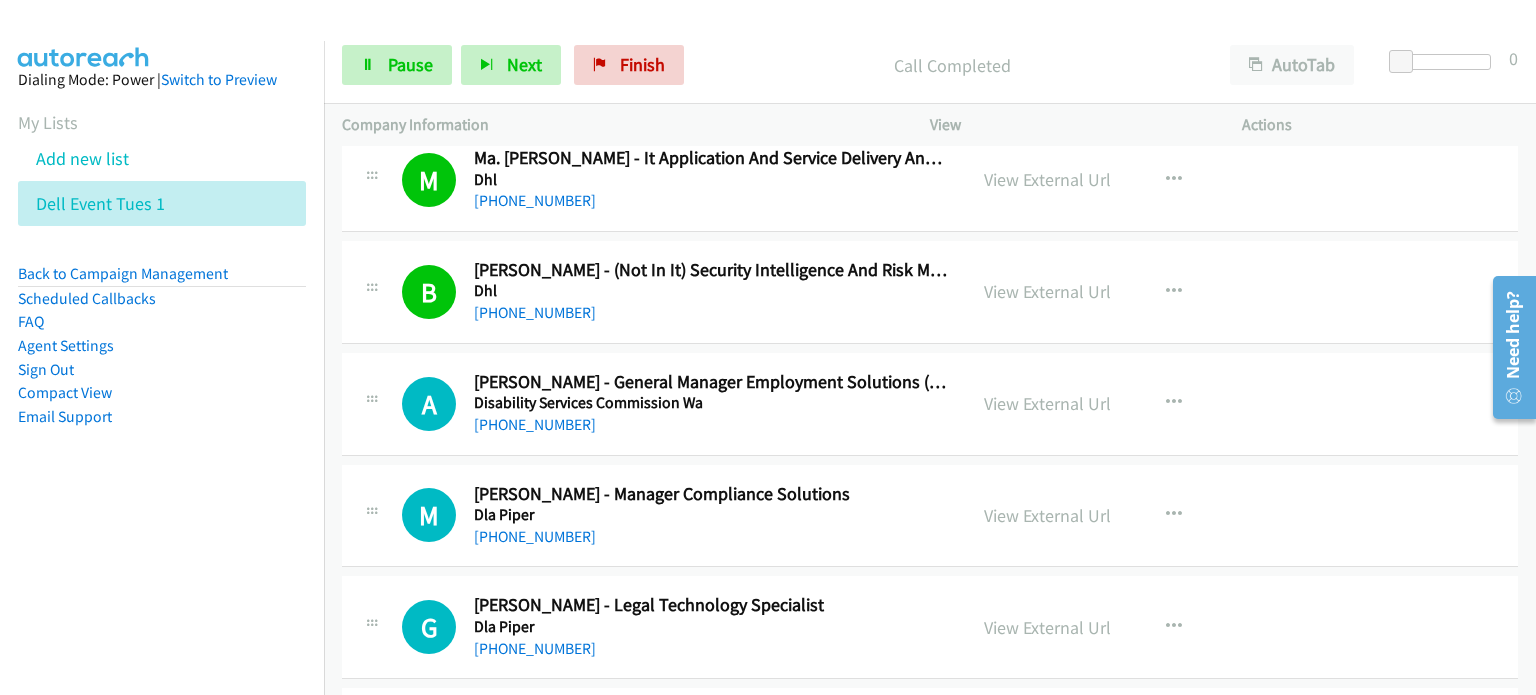 scroll, scrollTop: 10500, scrollLeft: 0, axis: vertical 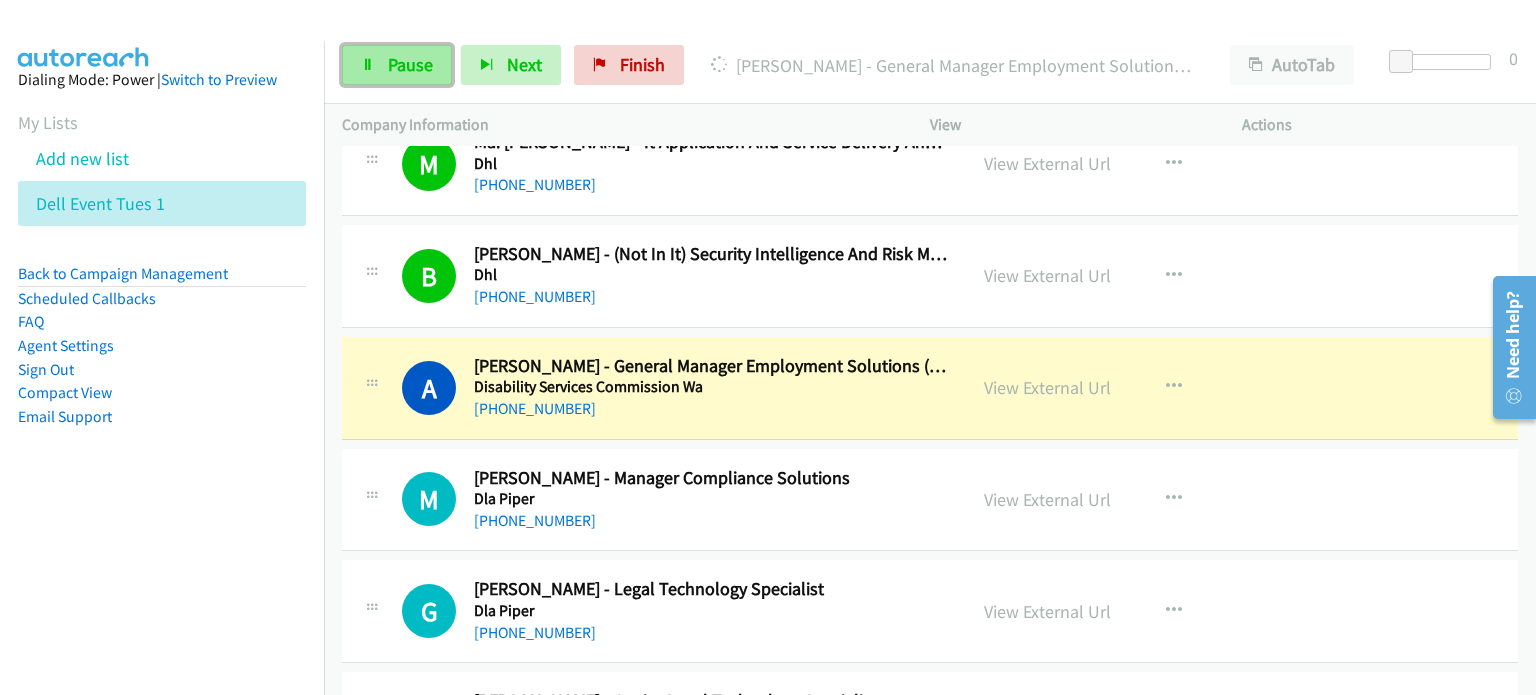 click on "Pause" at bounding box center [410, 64] 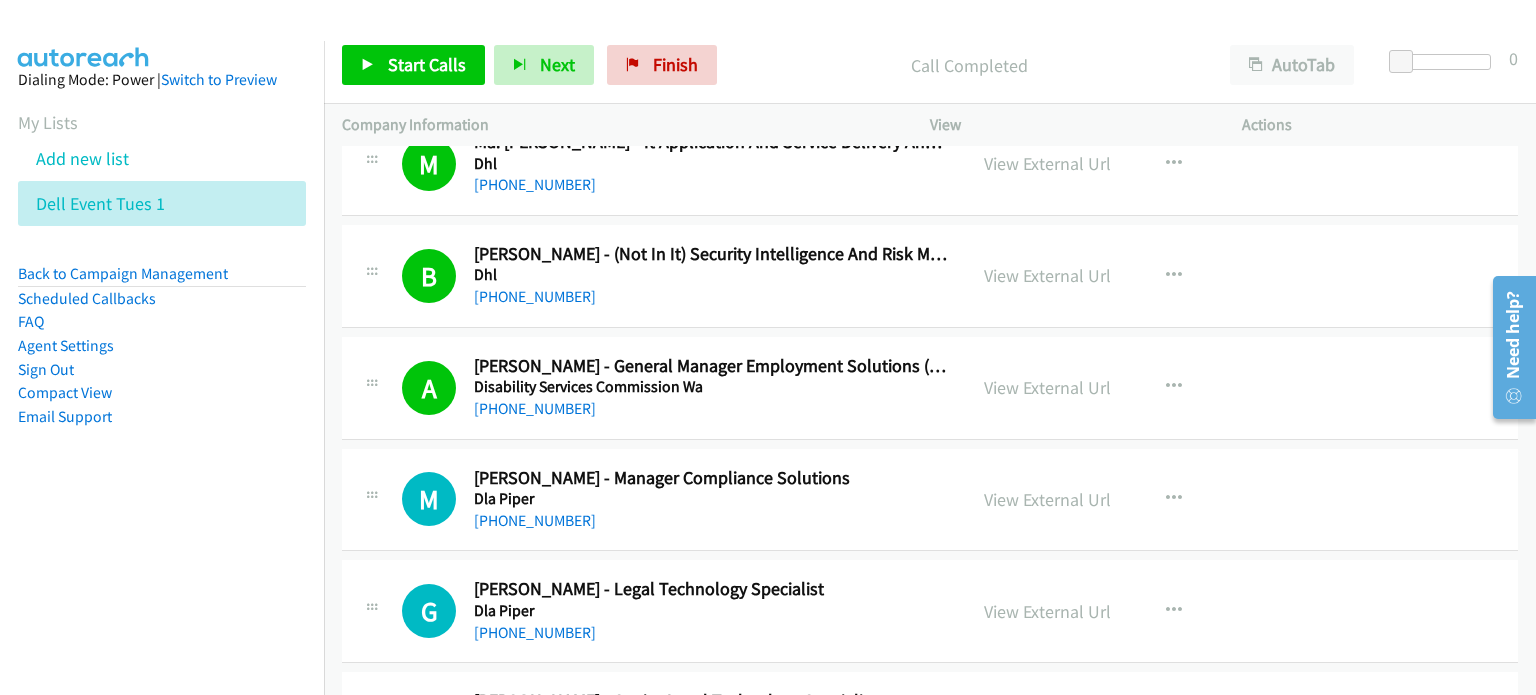 click on "Call Completed" at bounding box center [969, 65] 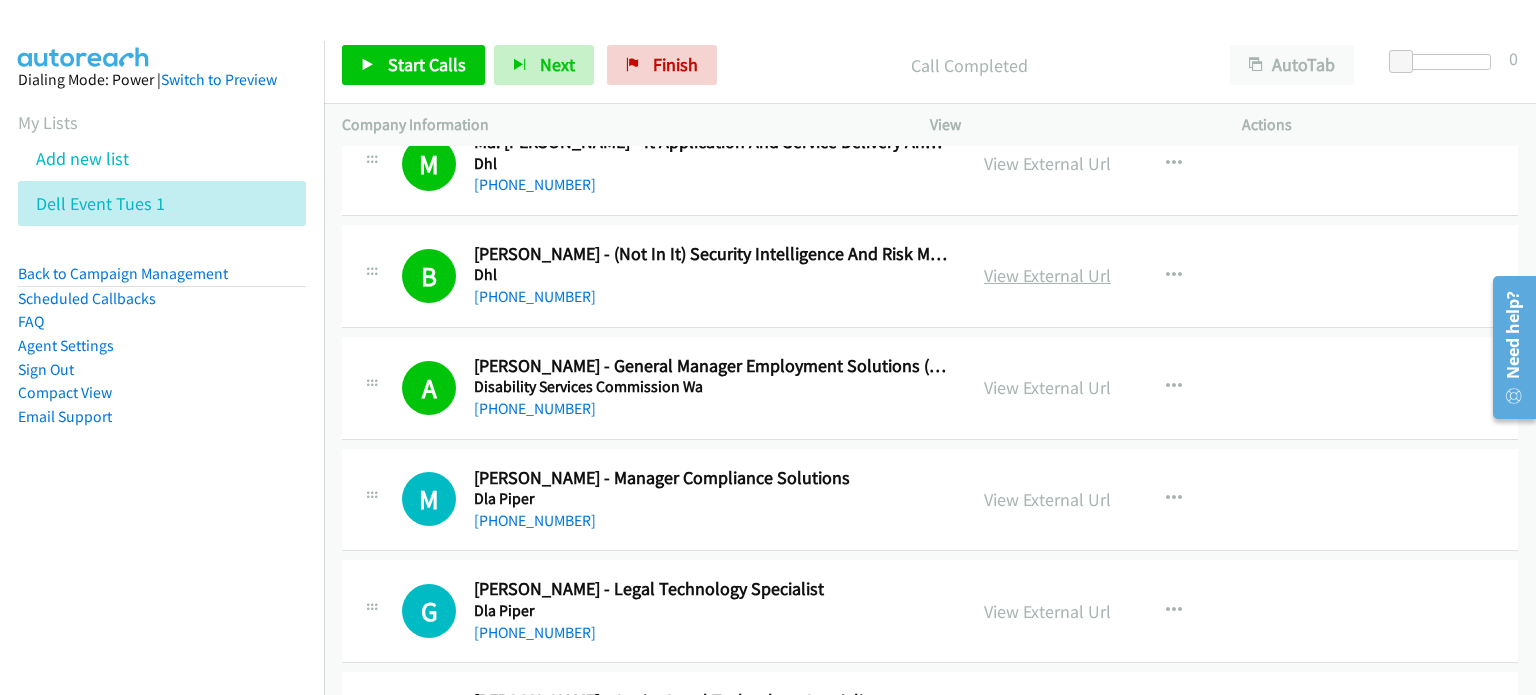 click on "View External Url" at bounding box center [1047, 275] 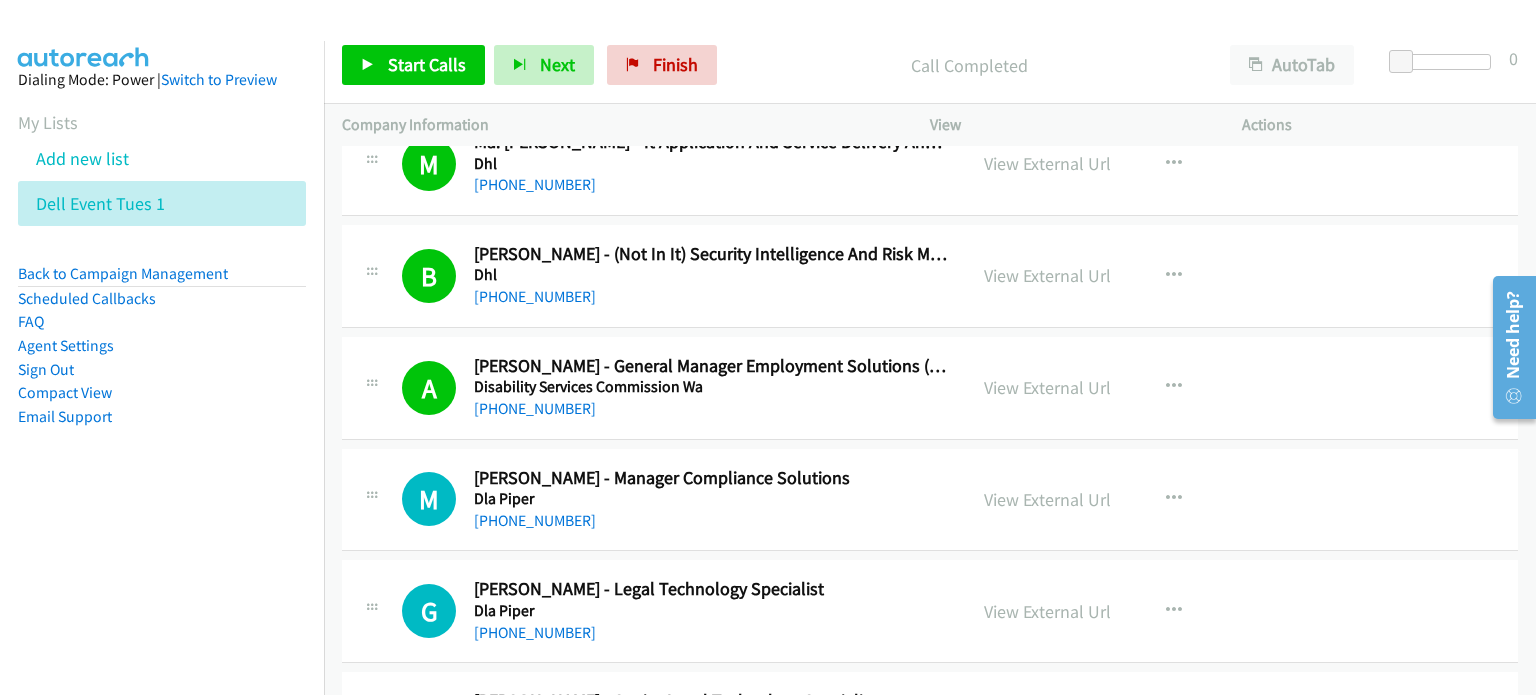 click on "Call Completed" at bounding box center [969, 65] 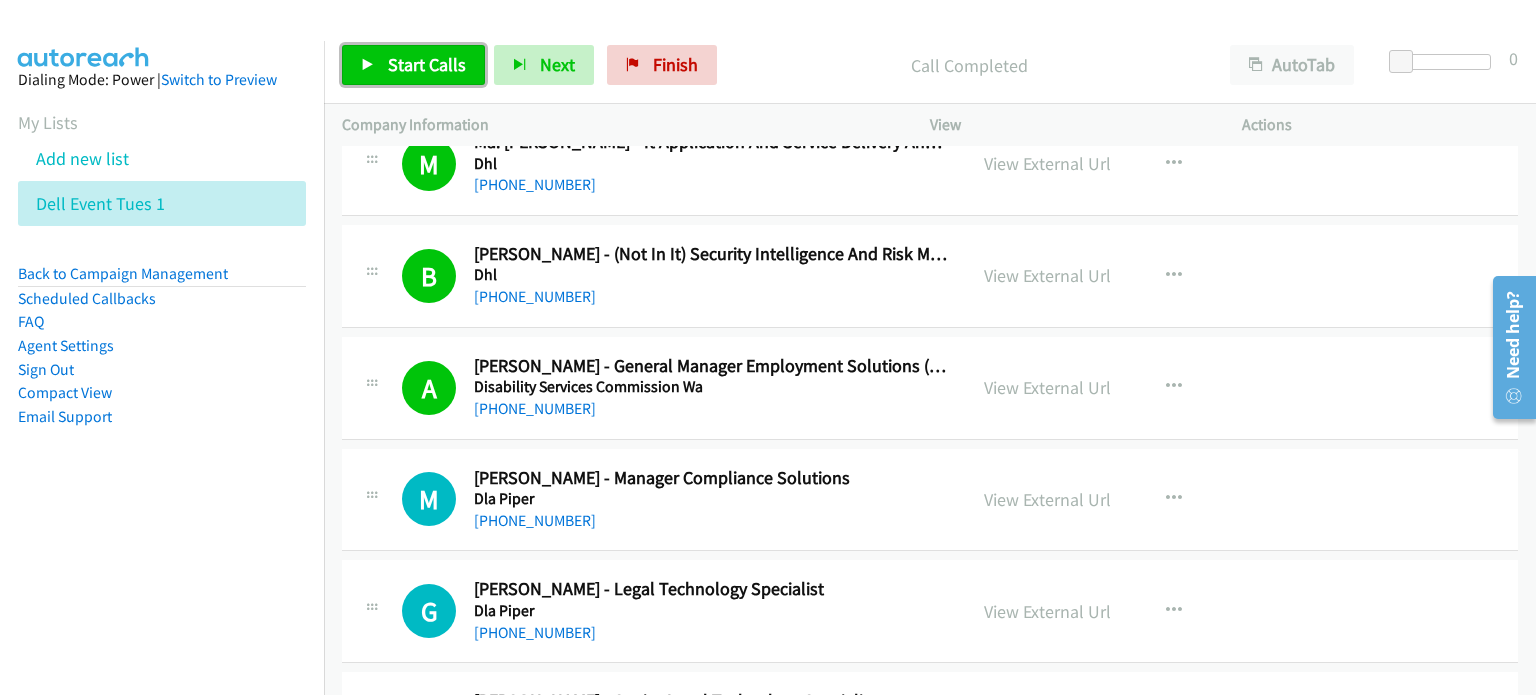 click on "Start Calls" at bounding box center [427, 64] 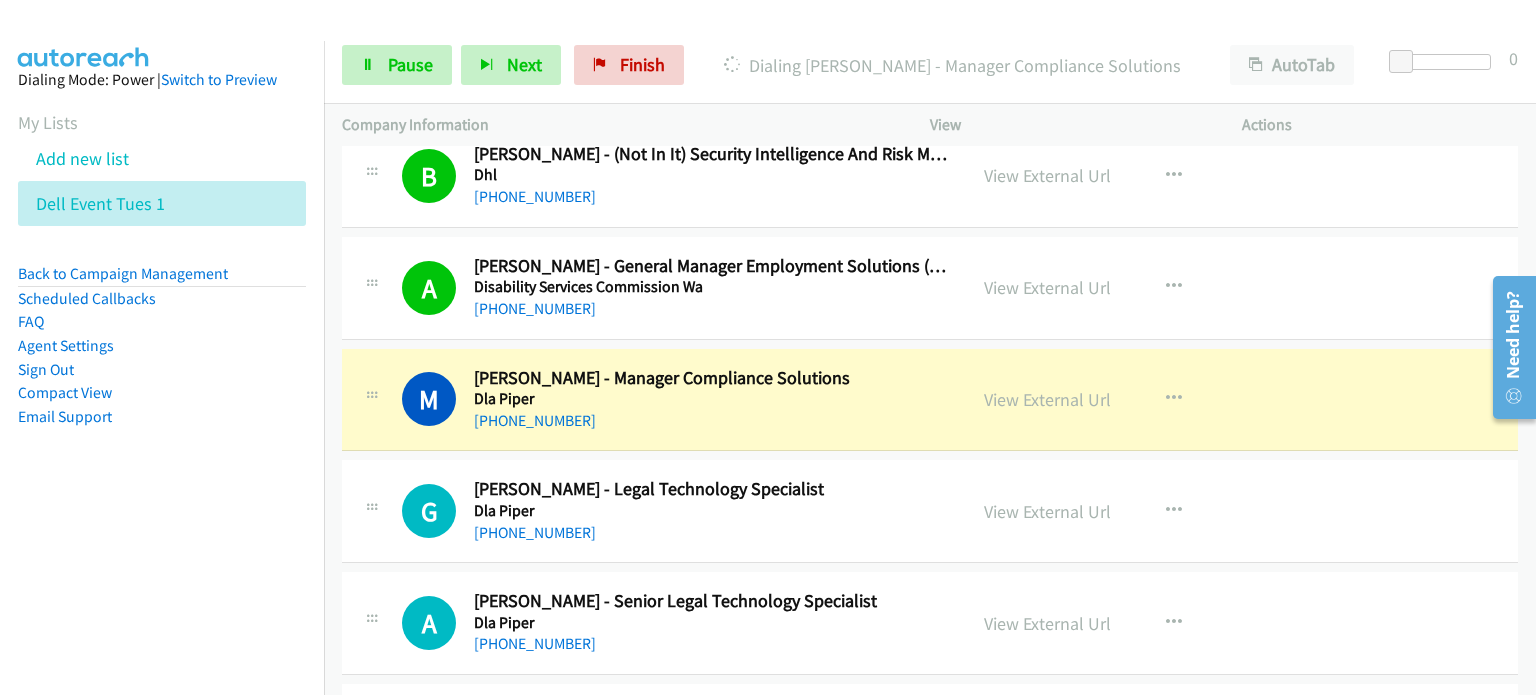 scroll, scrollTop: 10700, scrollLeft: 0, axis: vertical 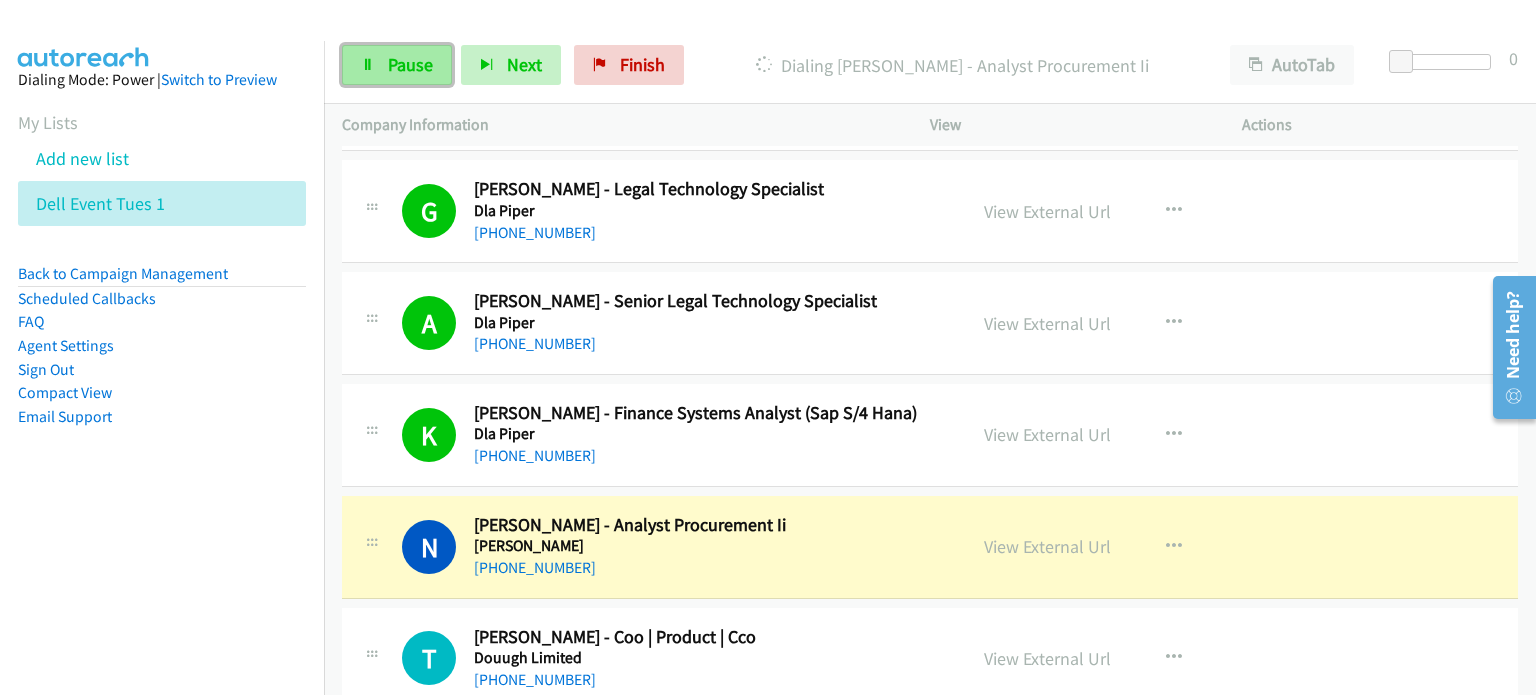 click on "Pause" at bounding box center (410, 64) 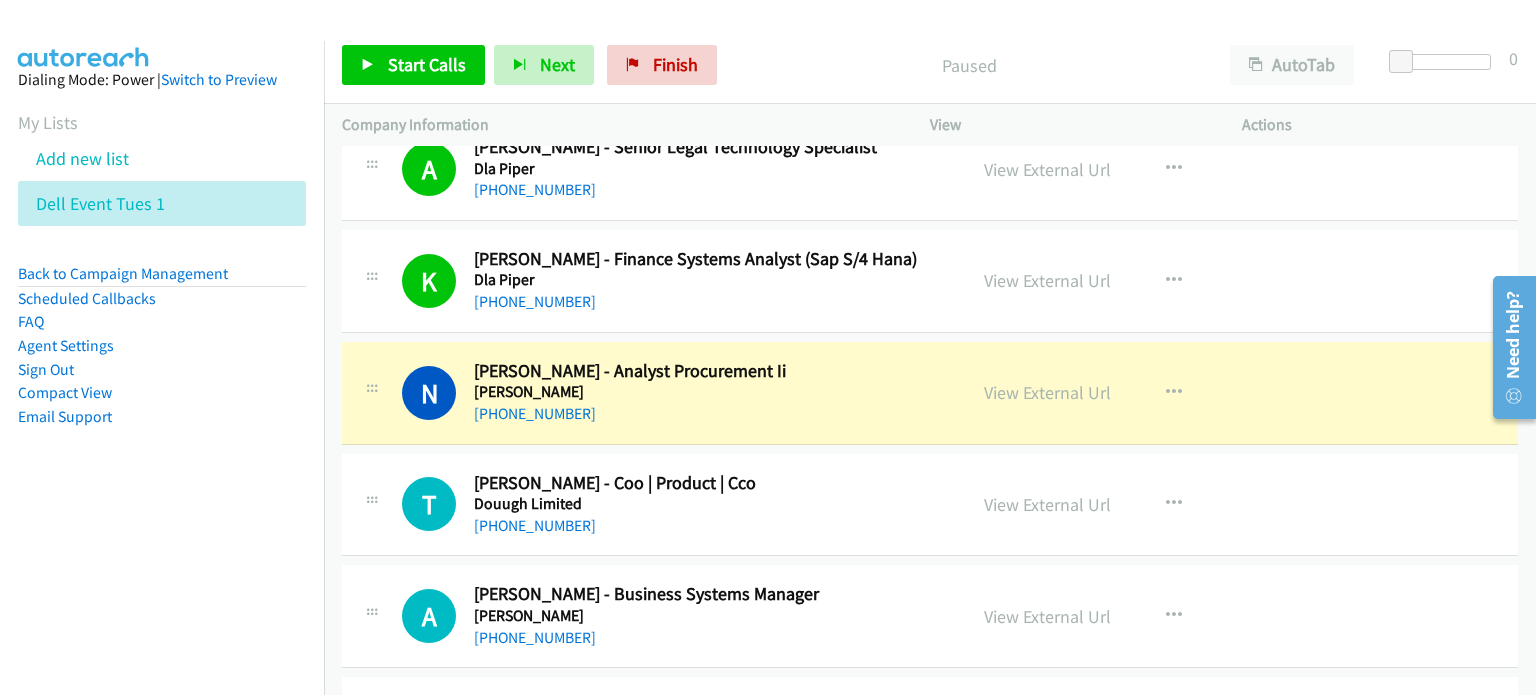 scroll, scrollTop: 11100, scrollLeft: 0, axis: vertical 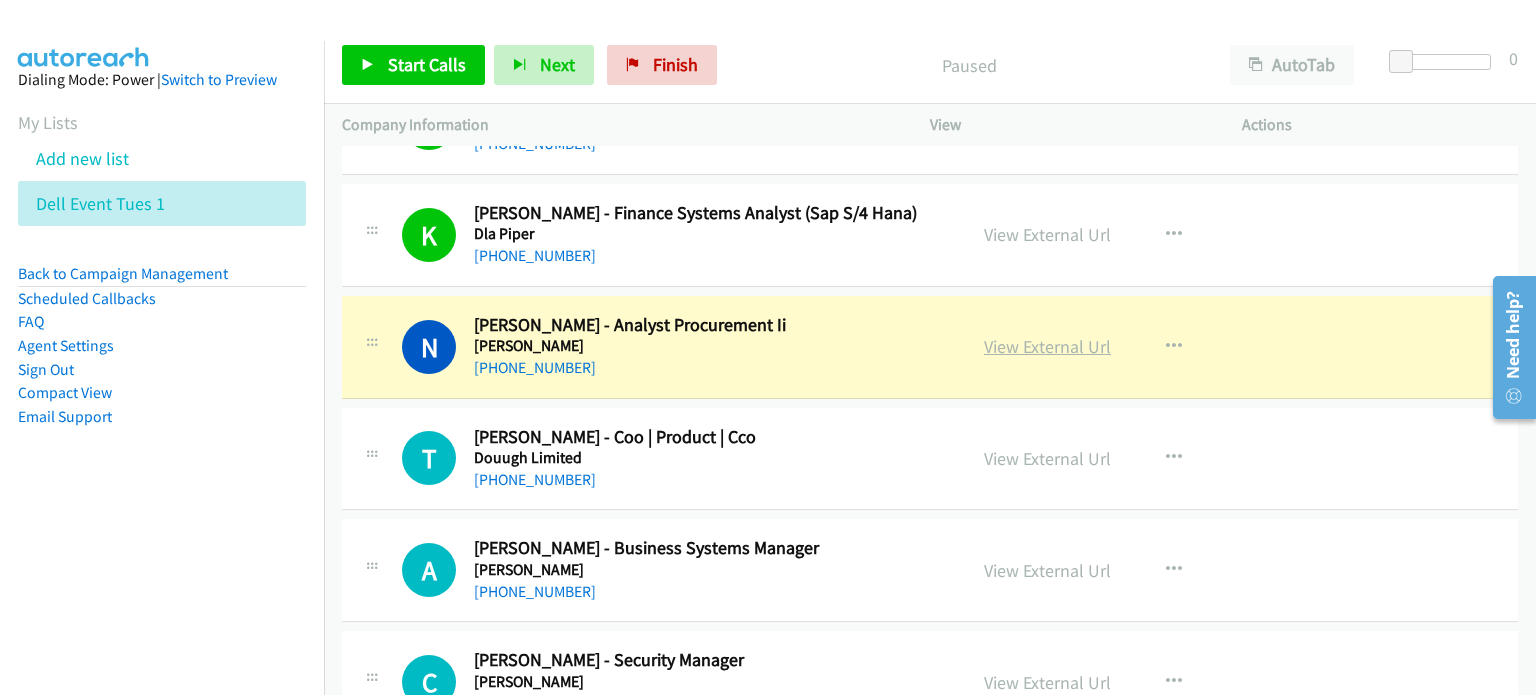 click on "View External Url" at bounding box center (1047, 346) 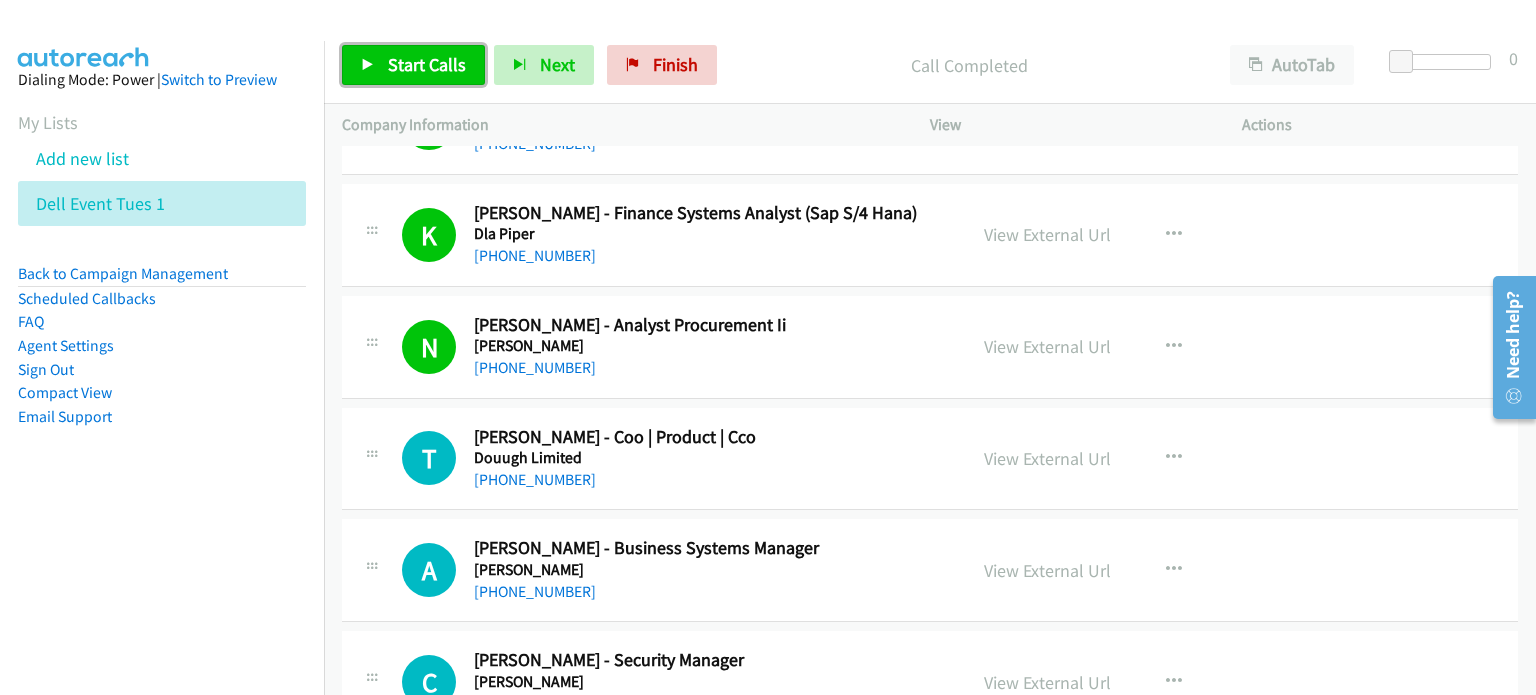 click on "Start Calls" at bounding box center (427, 64) 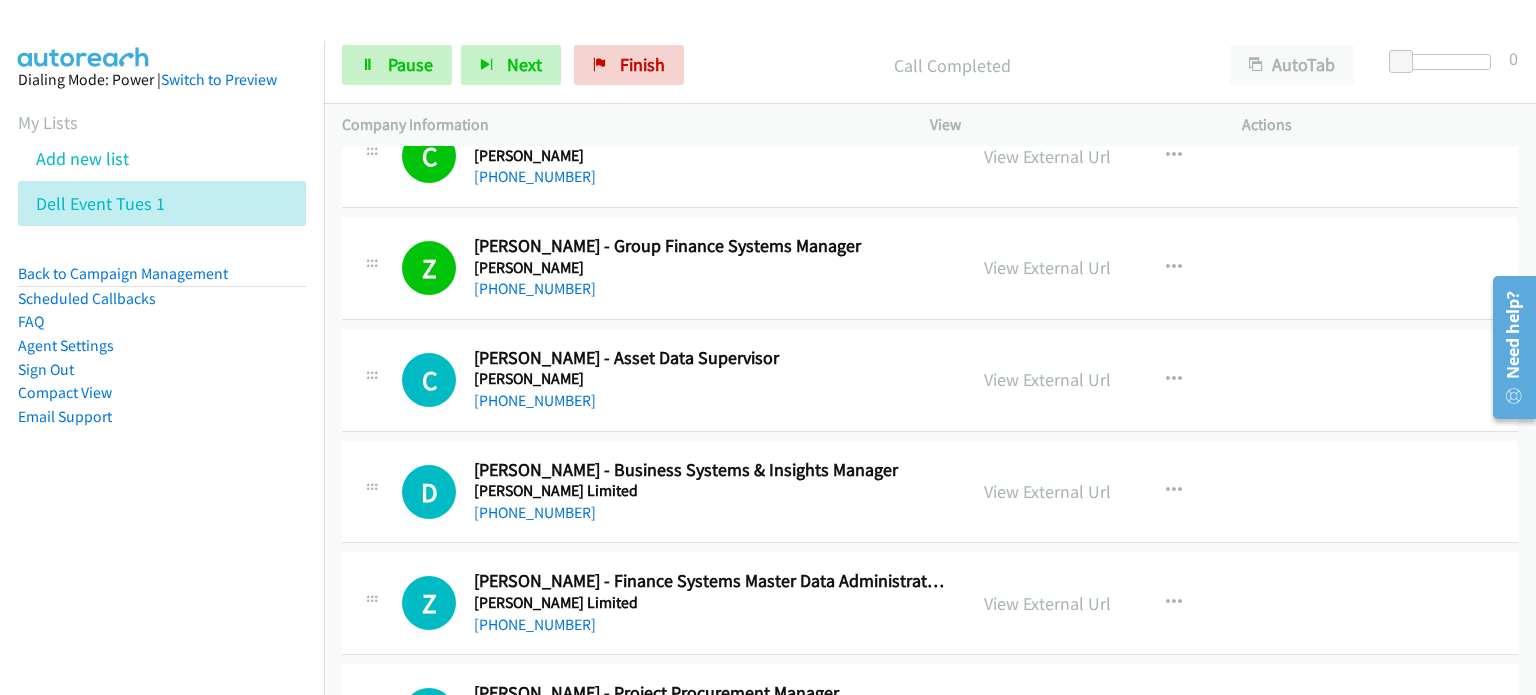 scroll, scrollTop: 11700, scrollLeft: 0, axis: vertical 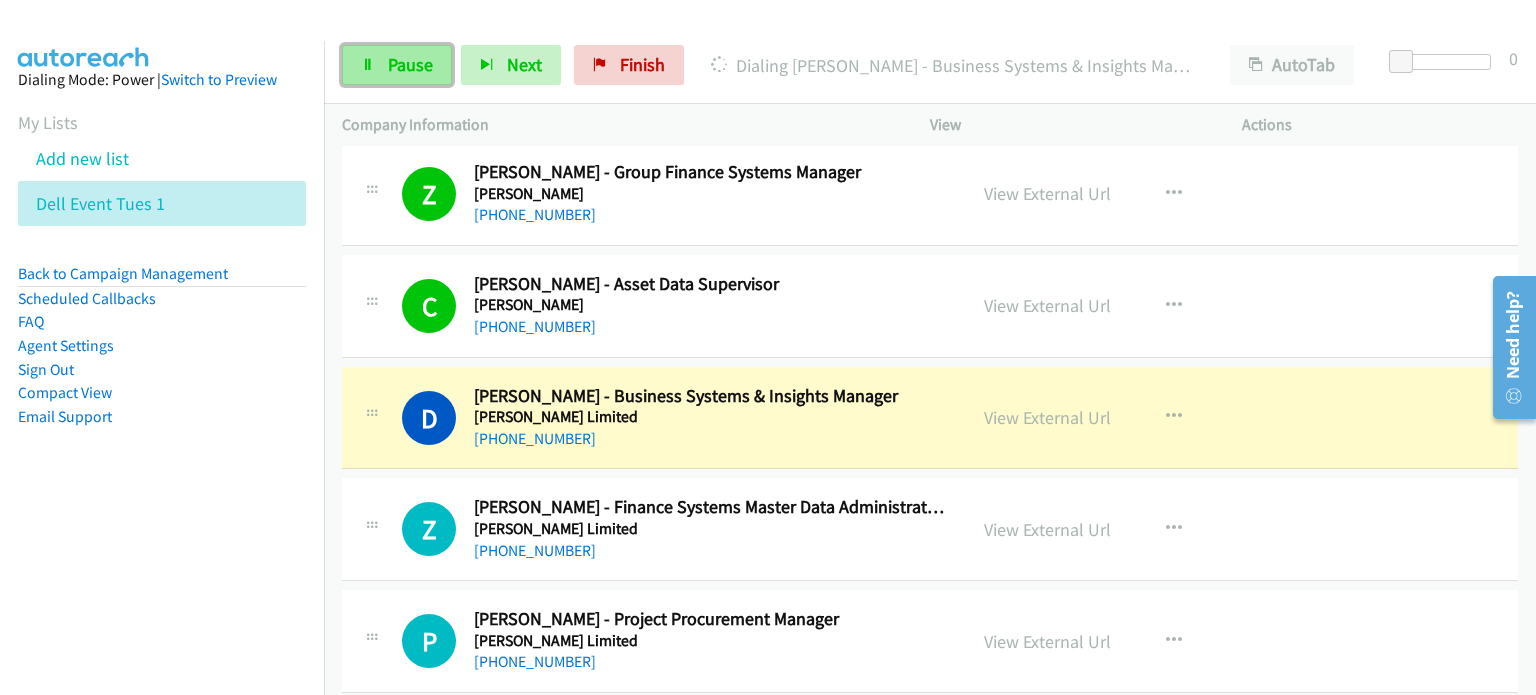 click on "Pause" at bounding box center [410, 64] 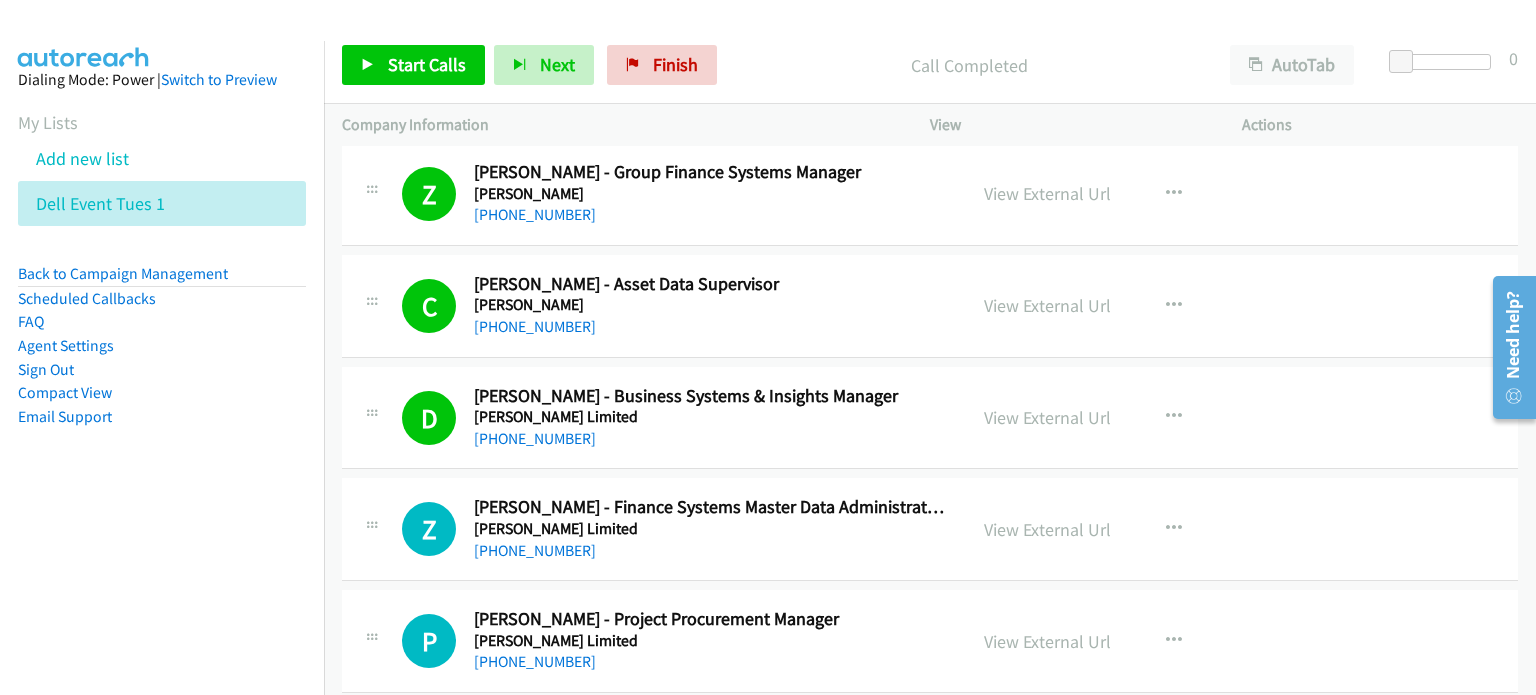 click on "Call Completed" at bounding box center [969, 65] 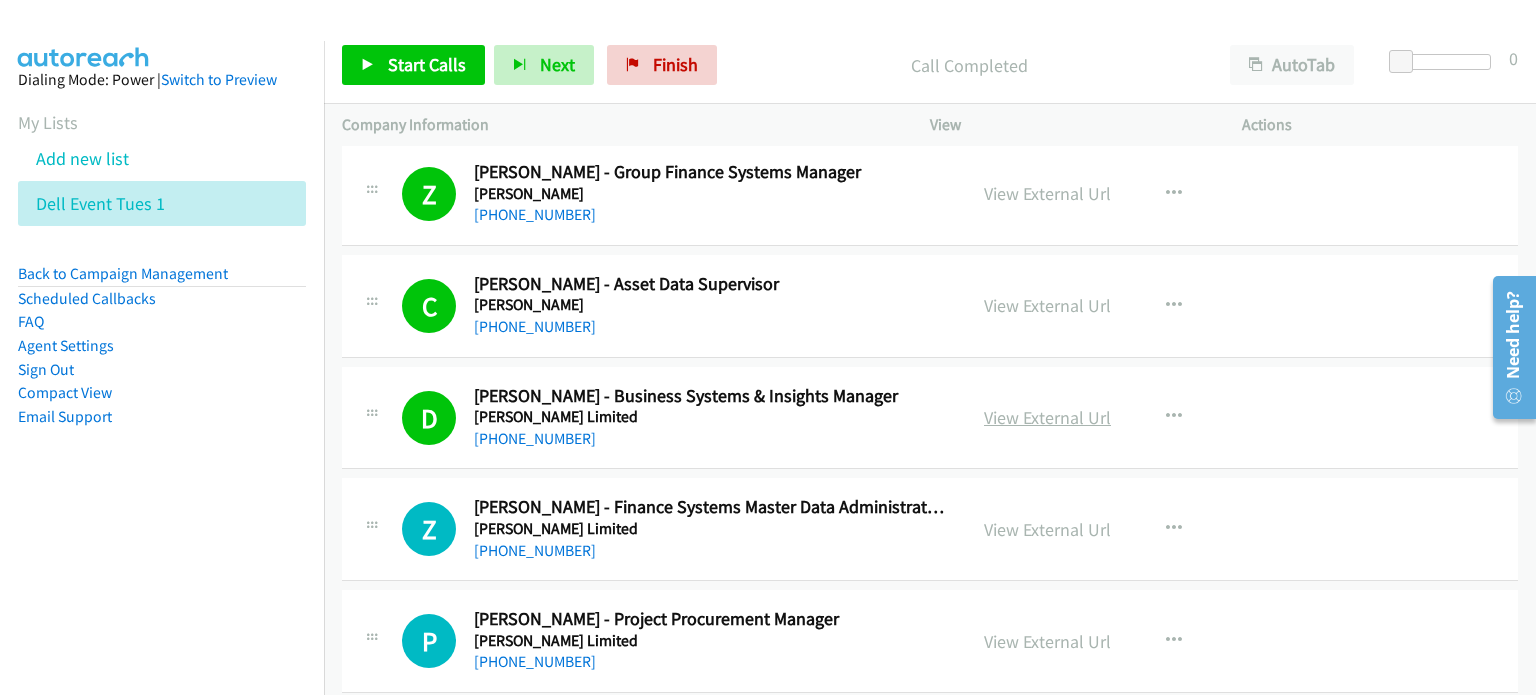 click on "View External Url" at bounding box center [1047, 417] 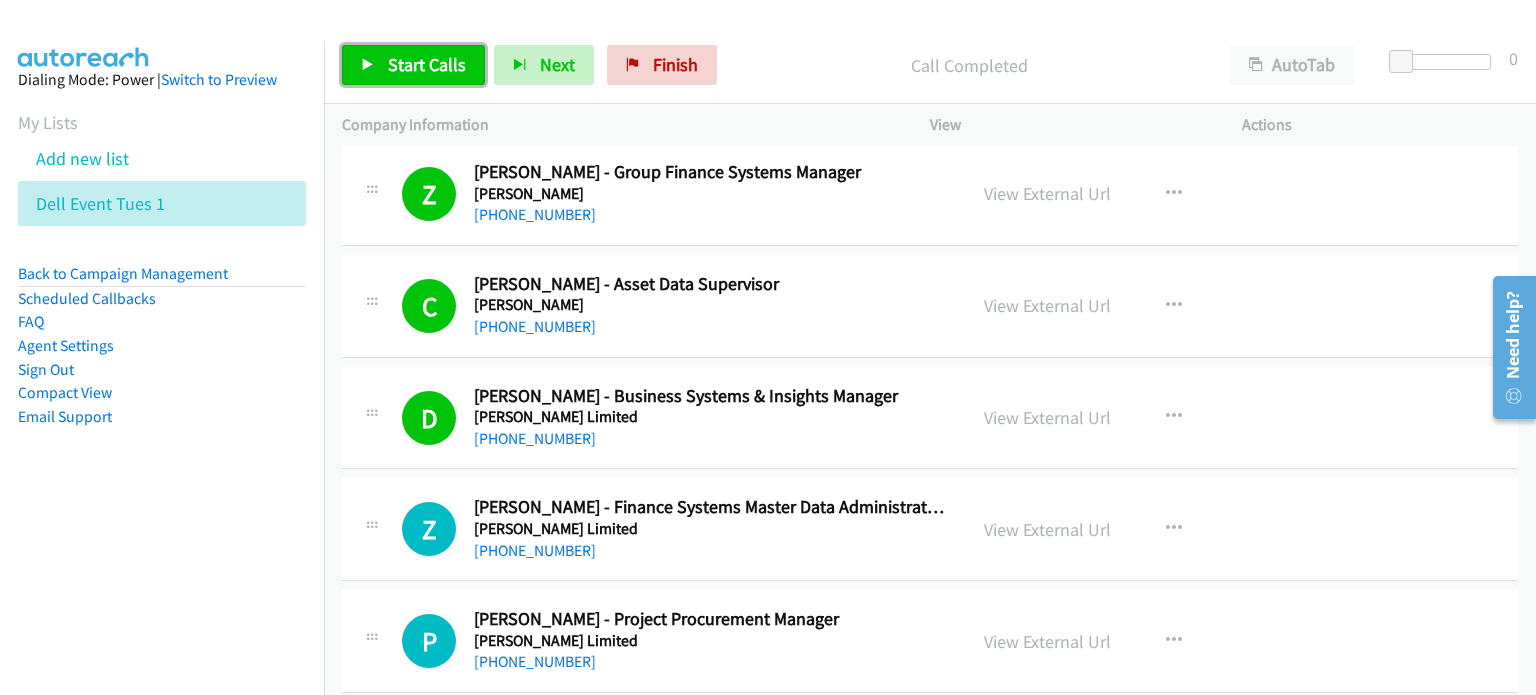 click on "Start Calls" at bounding box center (427, 64) 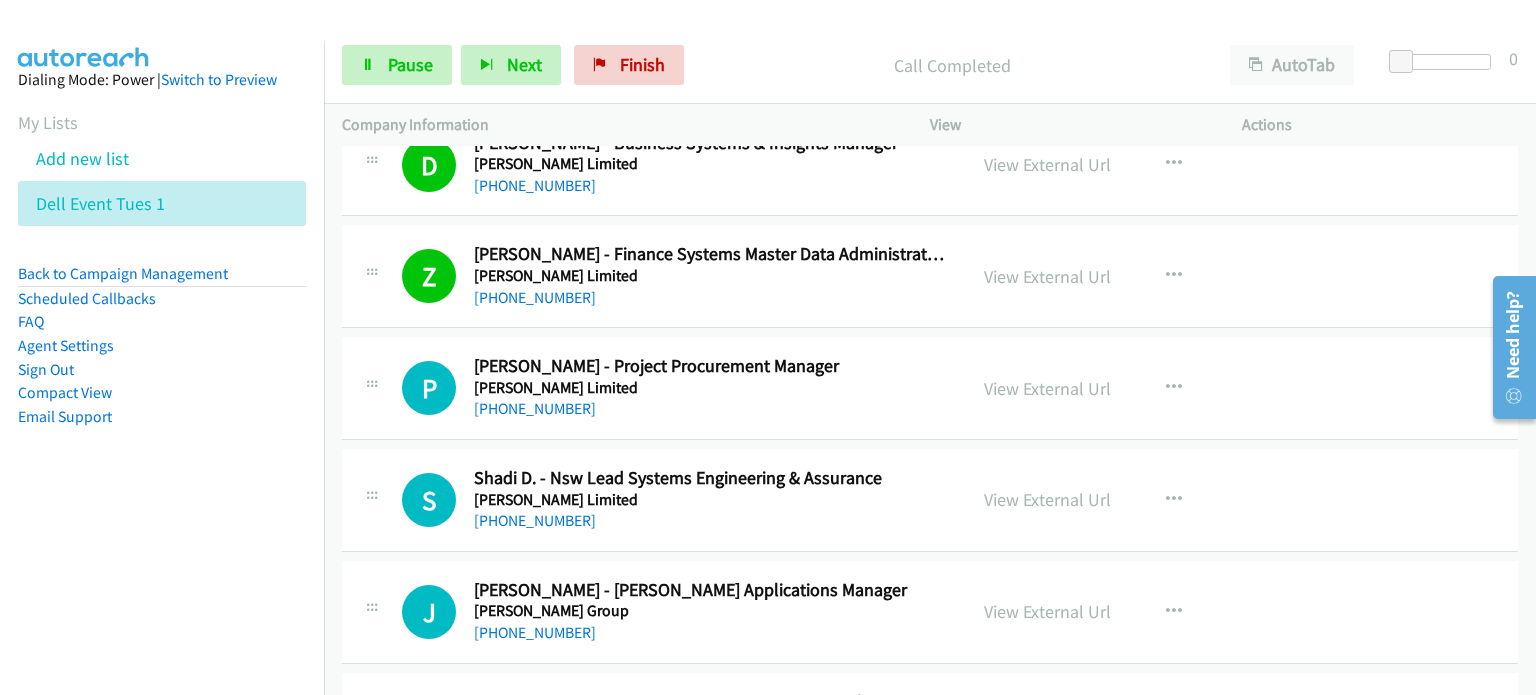 scroll, scrollTop: 12000, scrollLeft: 0, axis: vertical 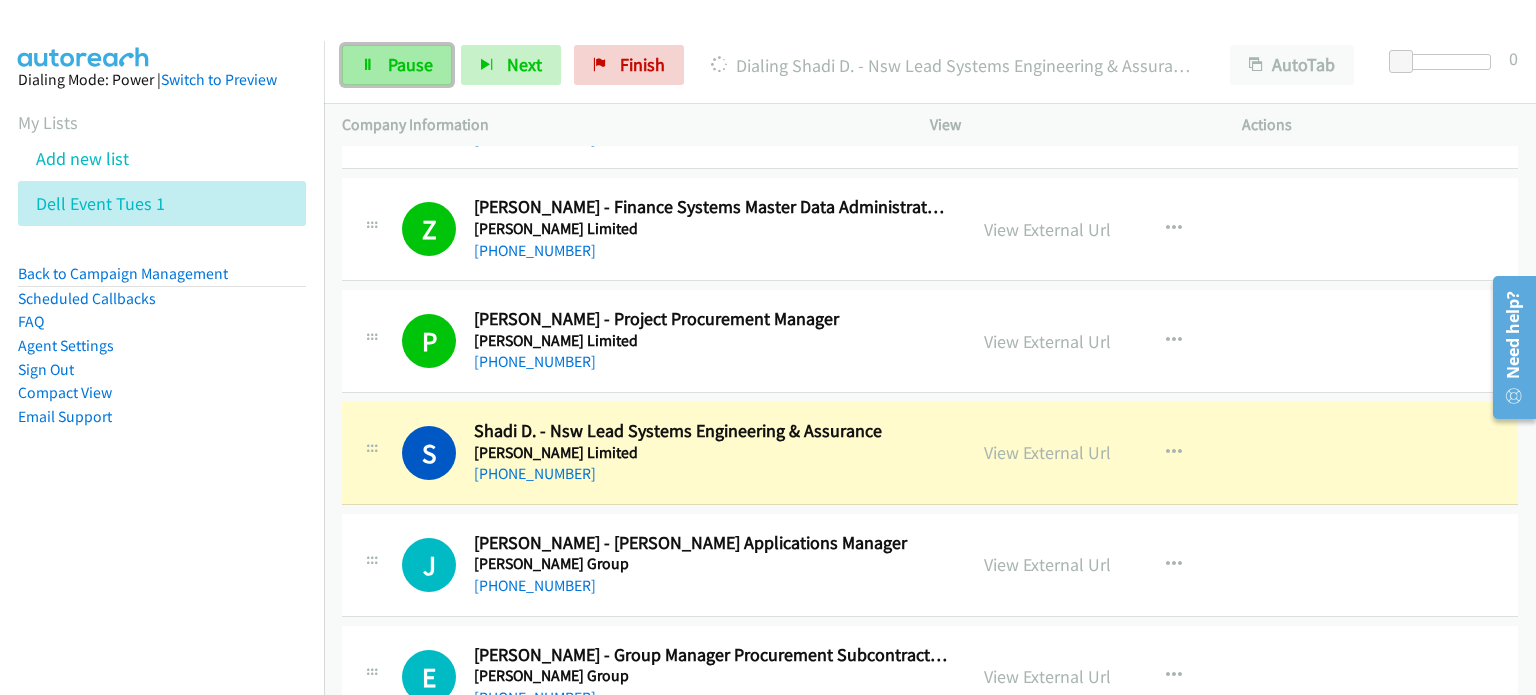 click on "Pause" at bounding box center (410, 64) 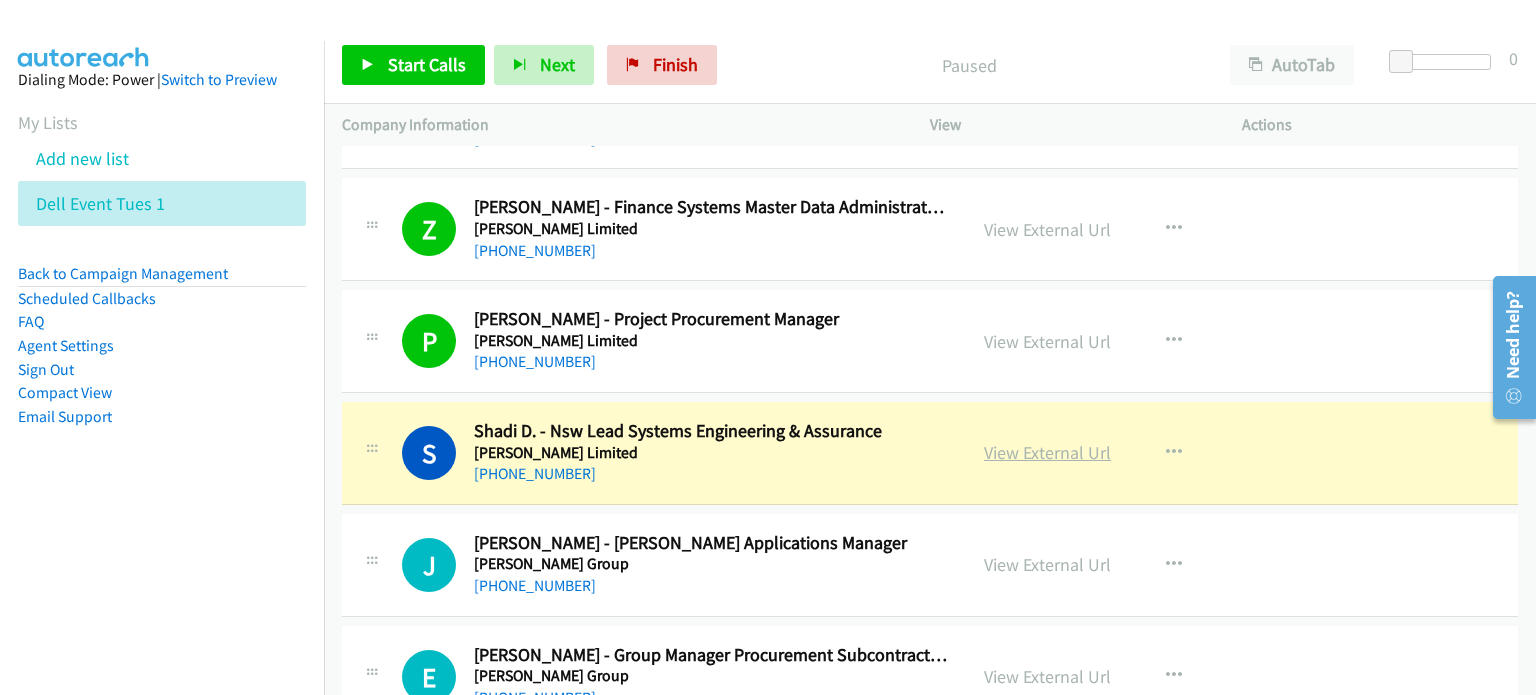 click on "View External Url" at bounding box center (1047, 452) 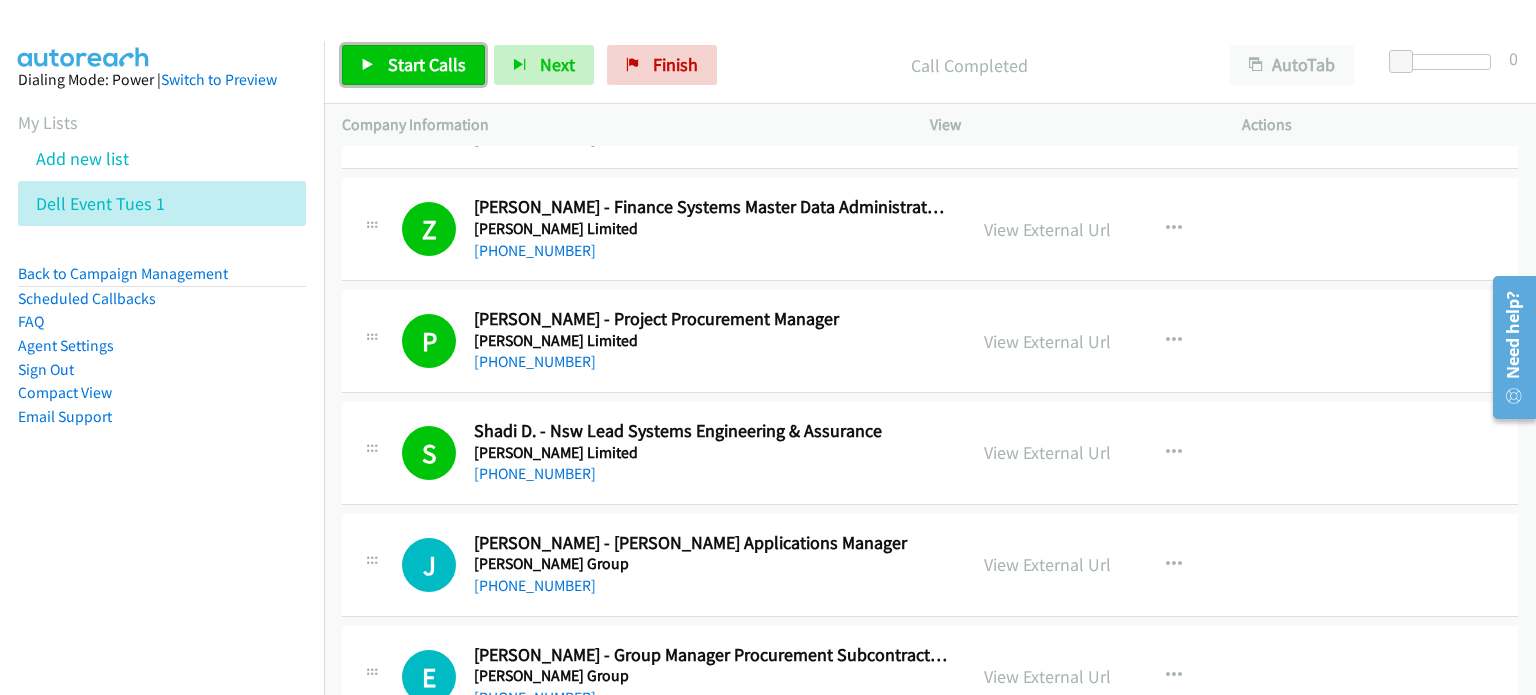 click on "Start Calls" at bounding box center [427, 64] 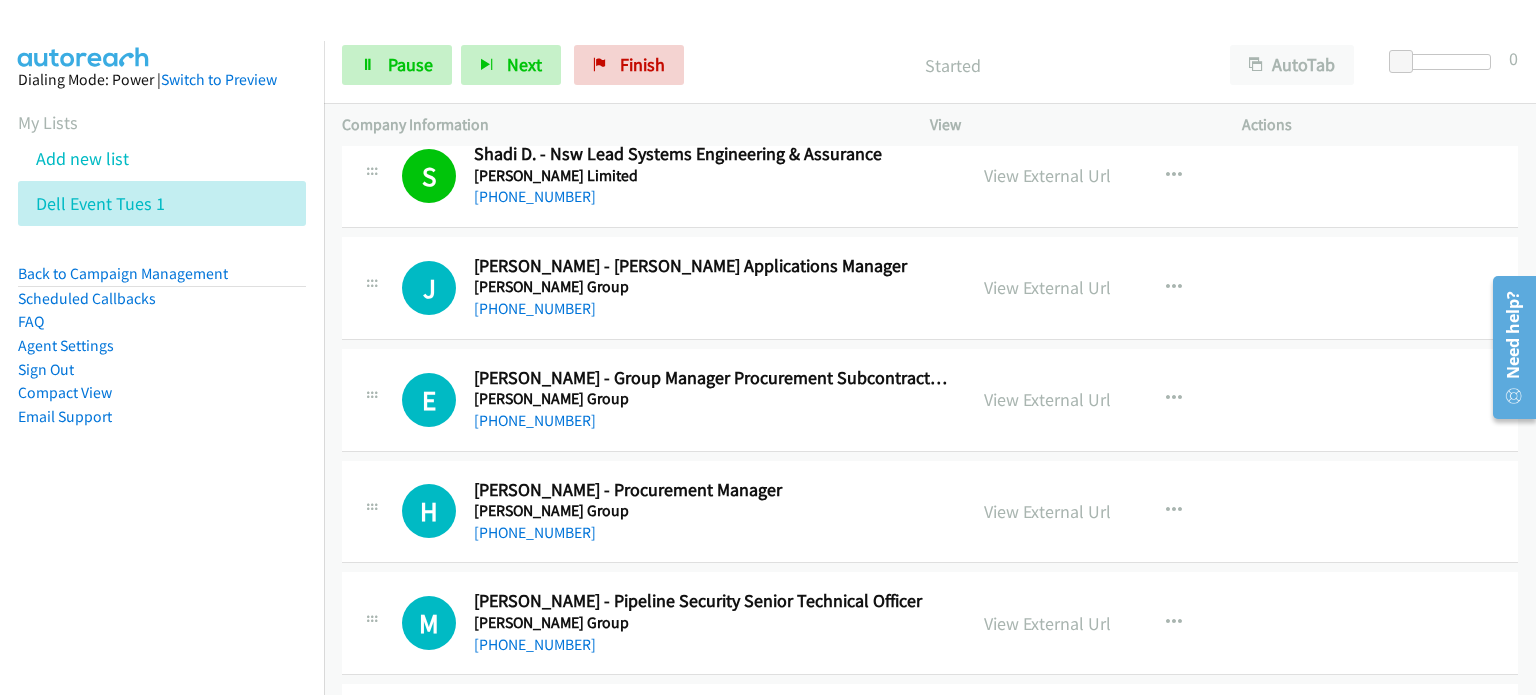 scroll, scrollTop: 12300, scrollLeft: 0, axis: vertical 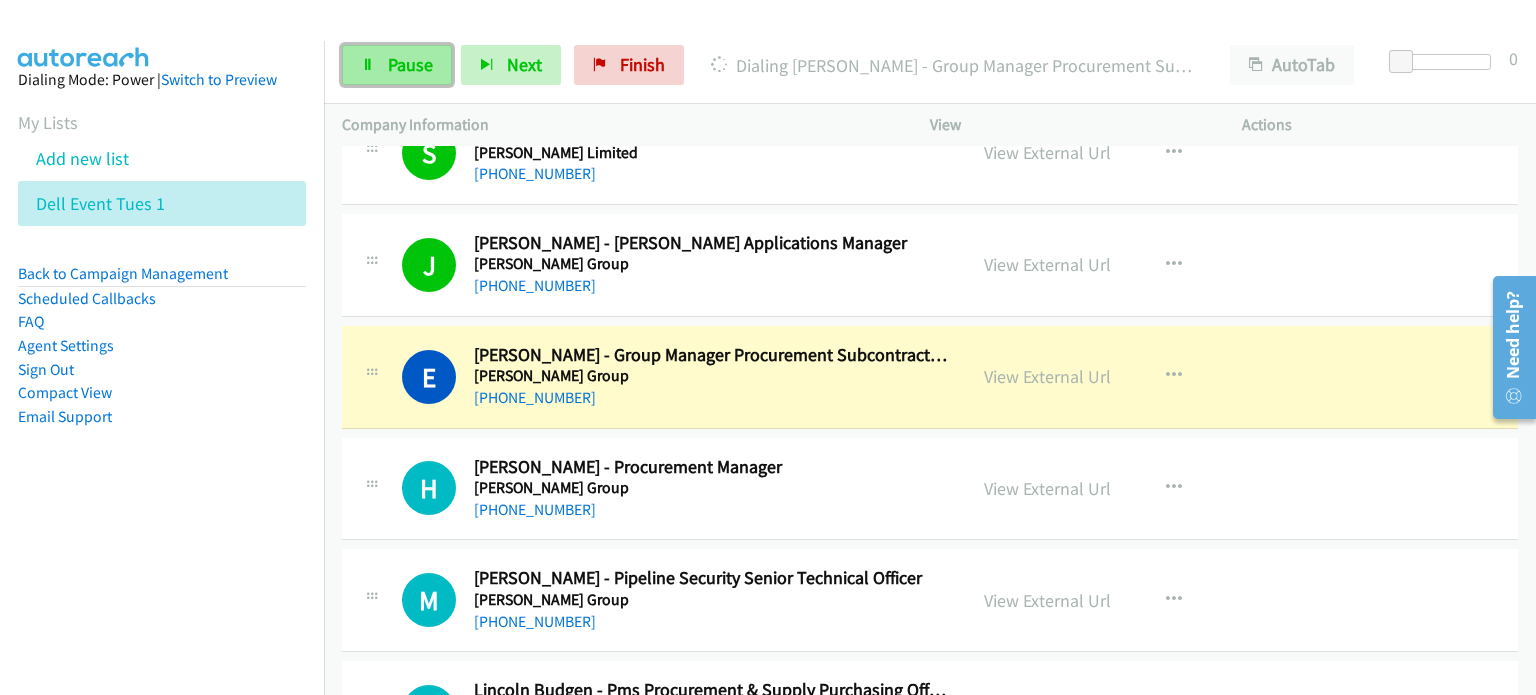 click on "Pause" at bounding box center [410, 64] 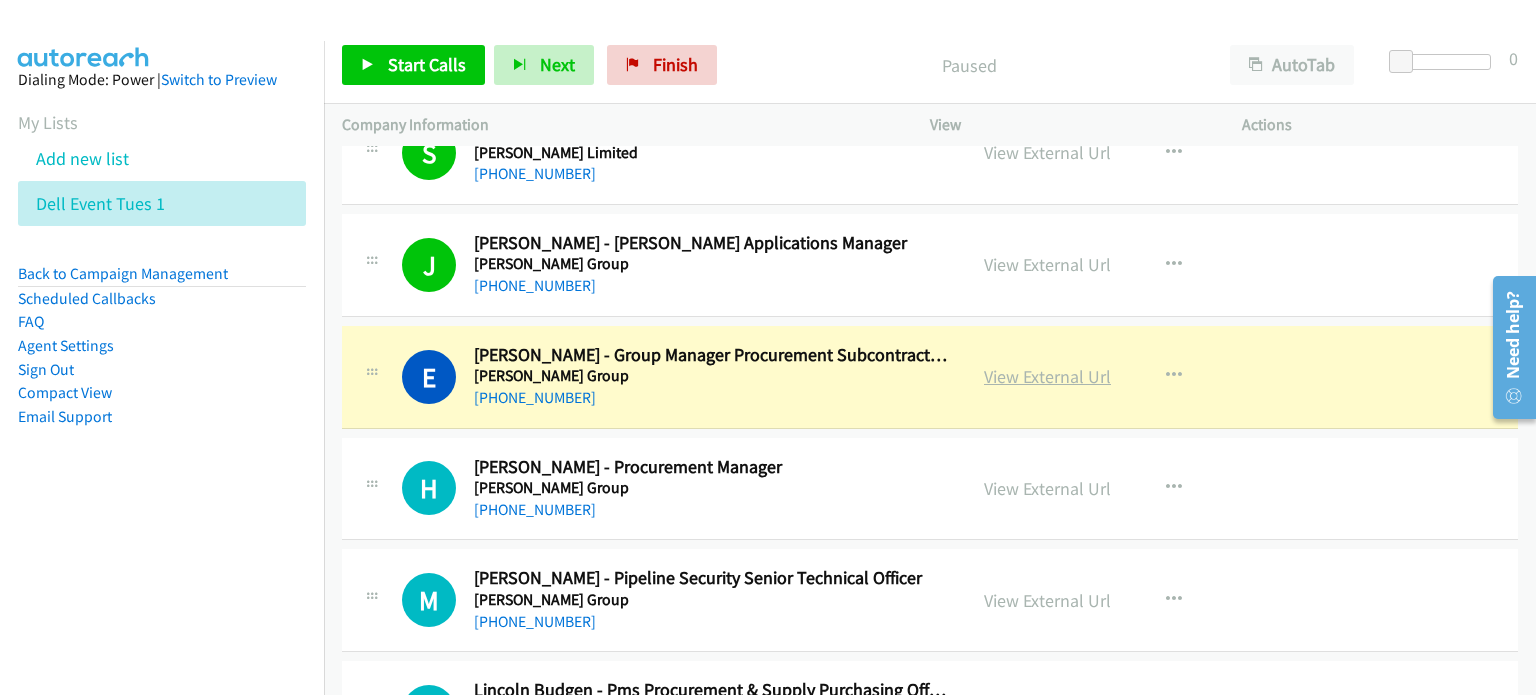 click on "View External Url" at bounding box center (1047, 376) 